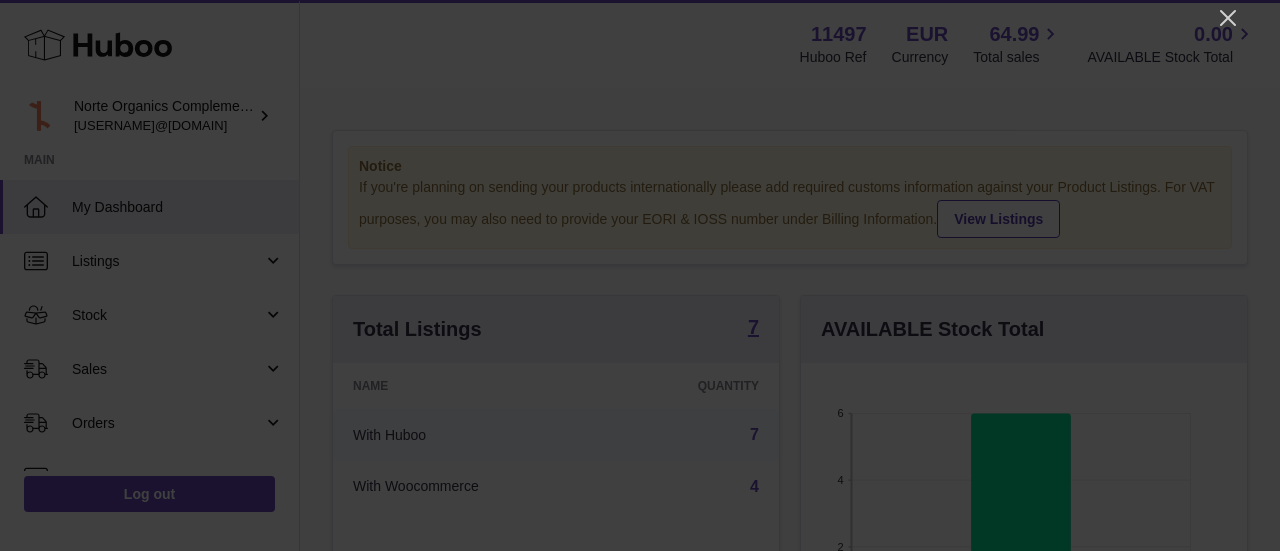 scroll, scrollTop: 0, scrollLeft: 0, axis: both 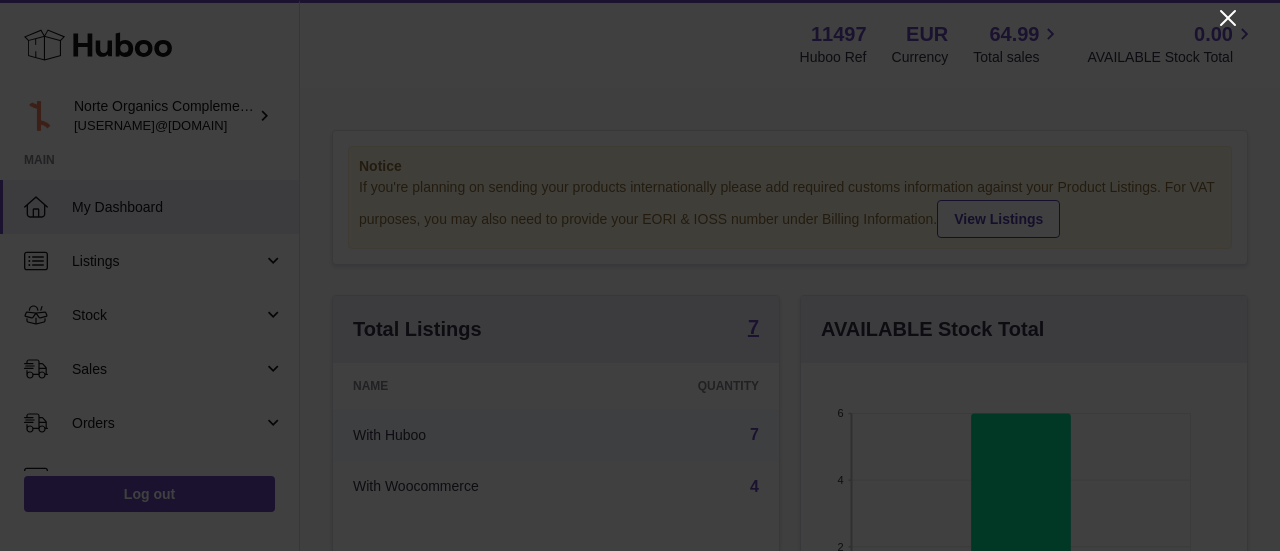 click 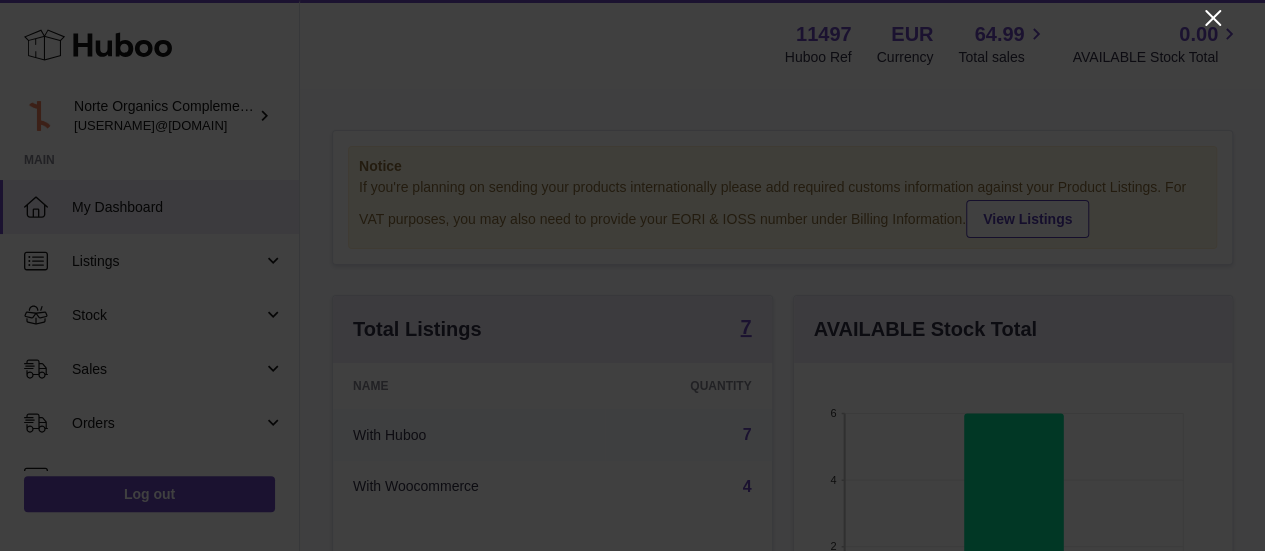 scroll, scrollTop: 312, scrollLeft: 438, axis: both 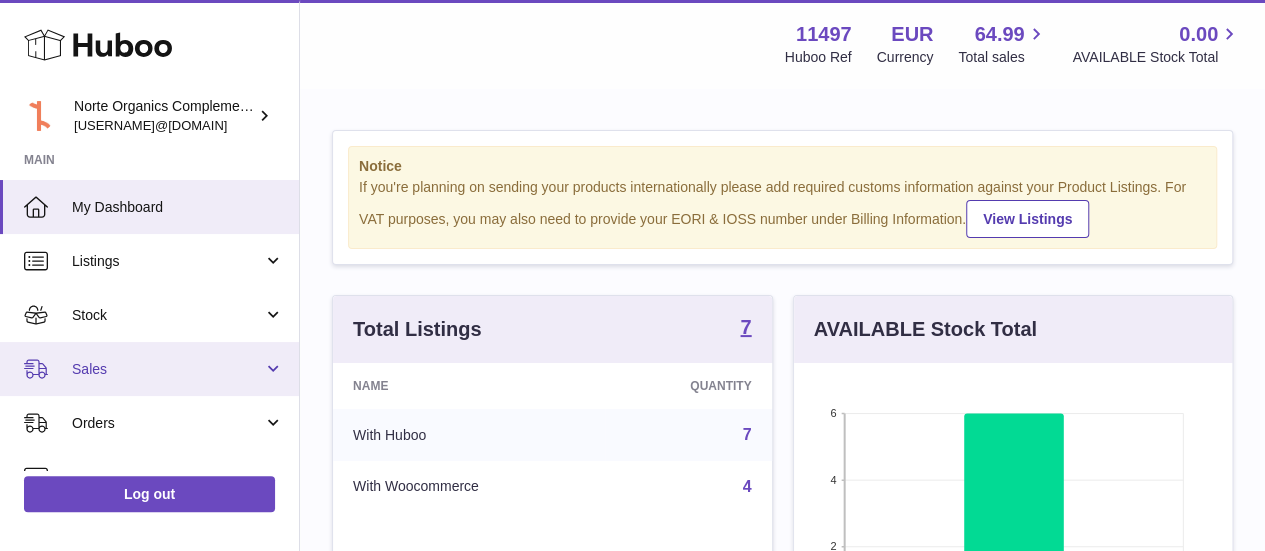 click on "Sales" at bounding box center [149, 369] 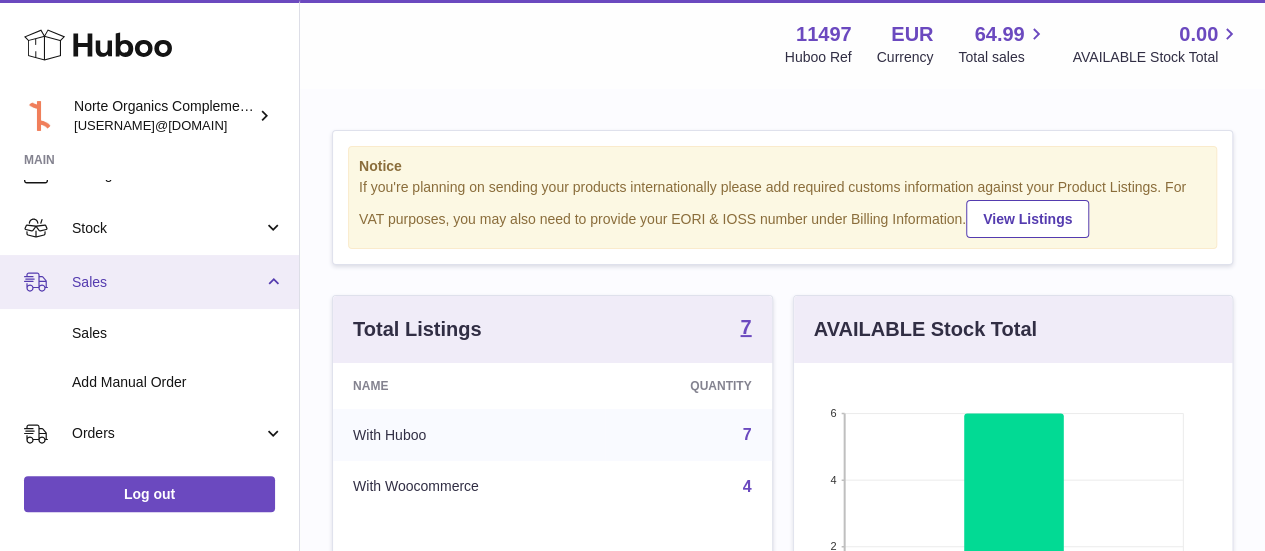 scroll, scrollTop: 90, scrollLeft: 0, axis: vertical 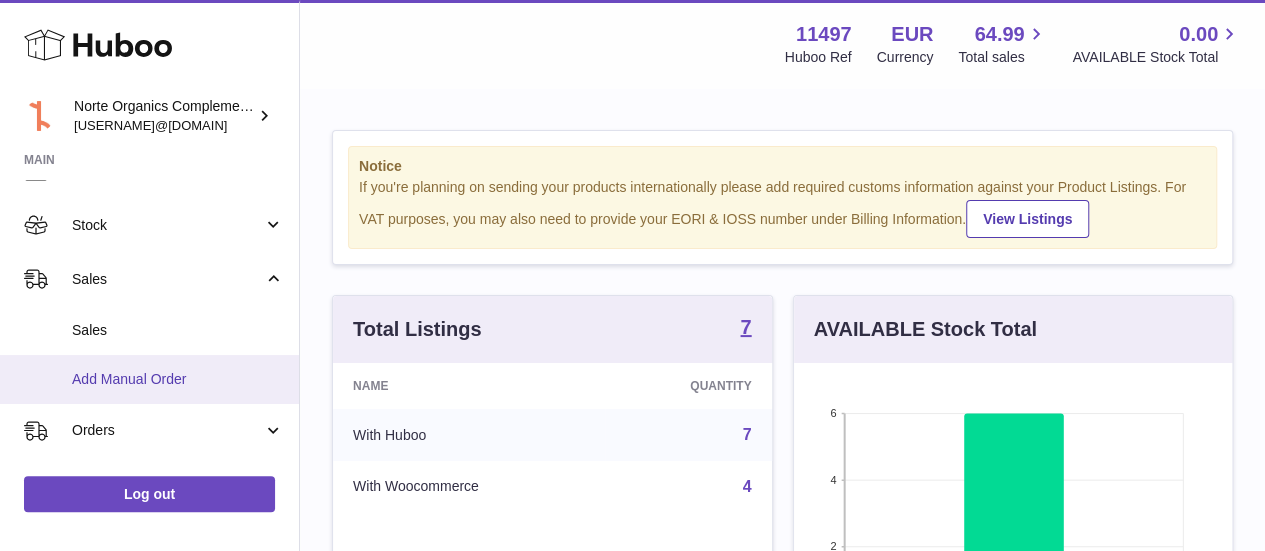 click on "Add Manual Order" at bounding box center (178, 379) 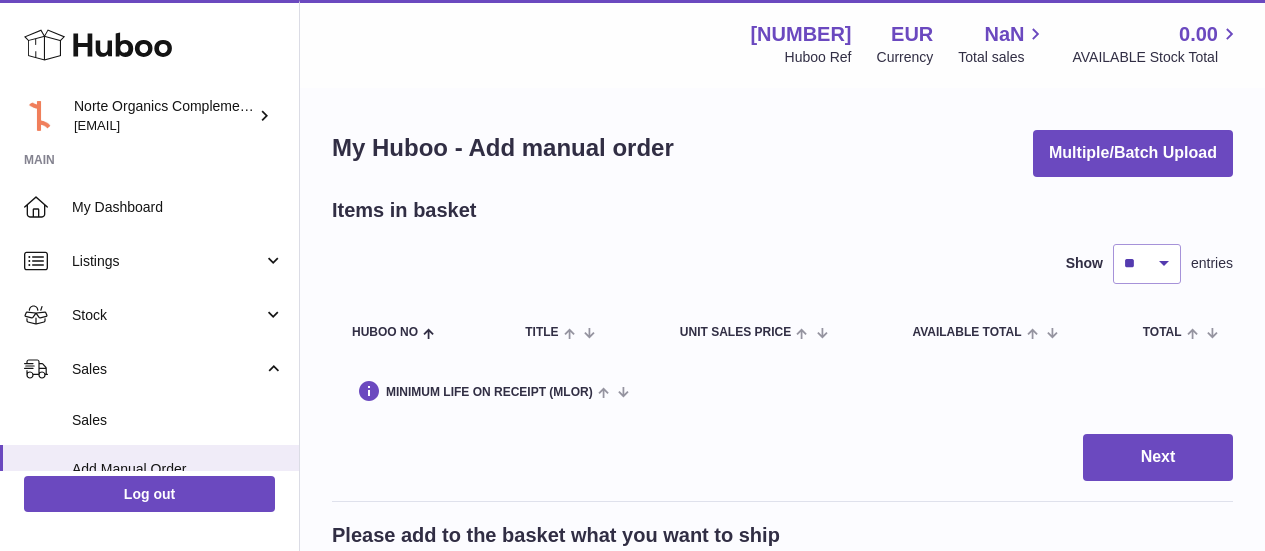 scroll, scrollTop: 0, scrollLeft: 0, axis: both 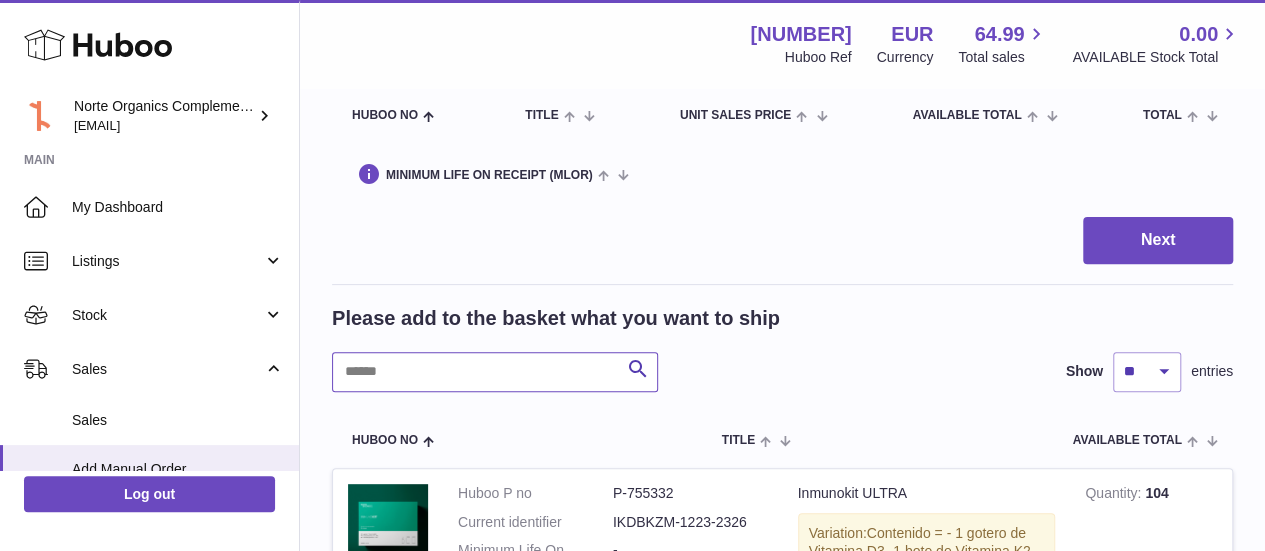 paste on "**********" 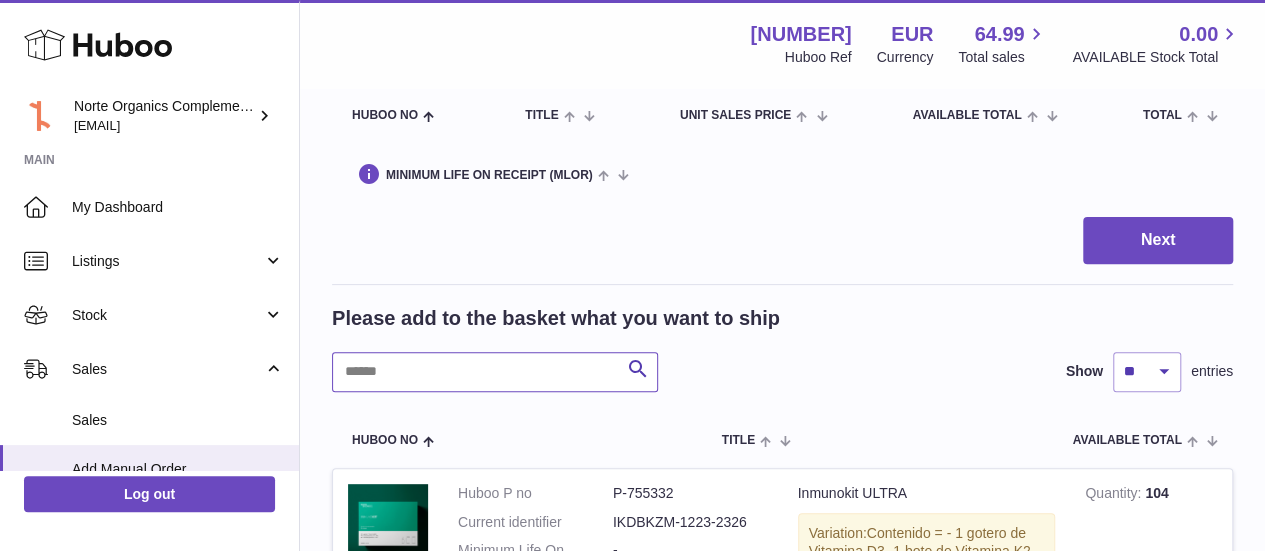 click at bounding box center (495, 372) 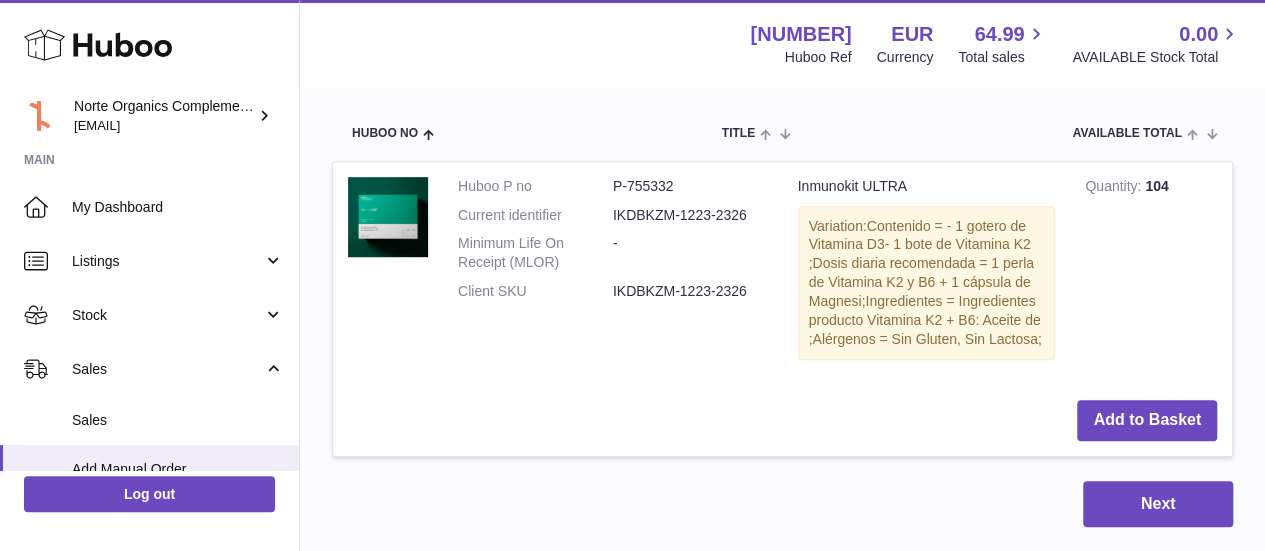 scroll, scrollTop: 540, scrollLeft: 0, axis: vertical 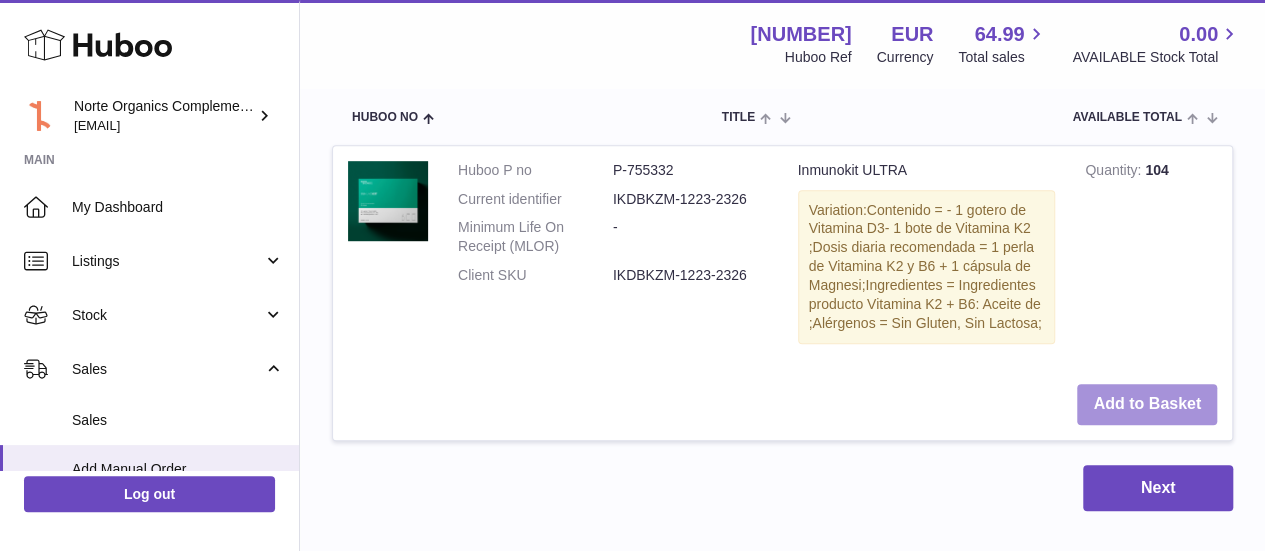 type on "**********" 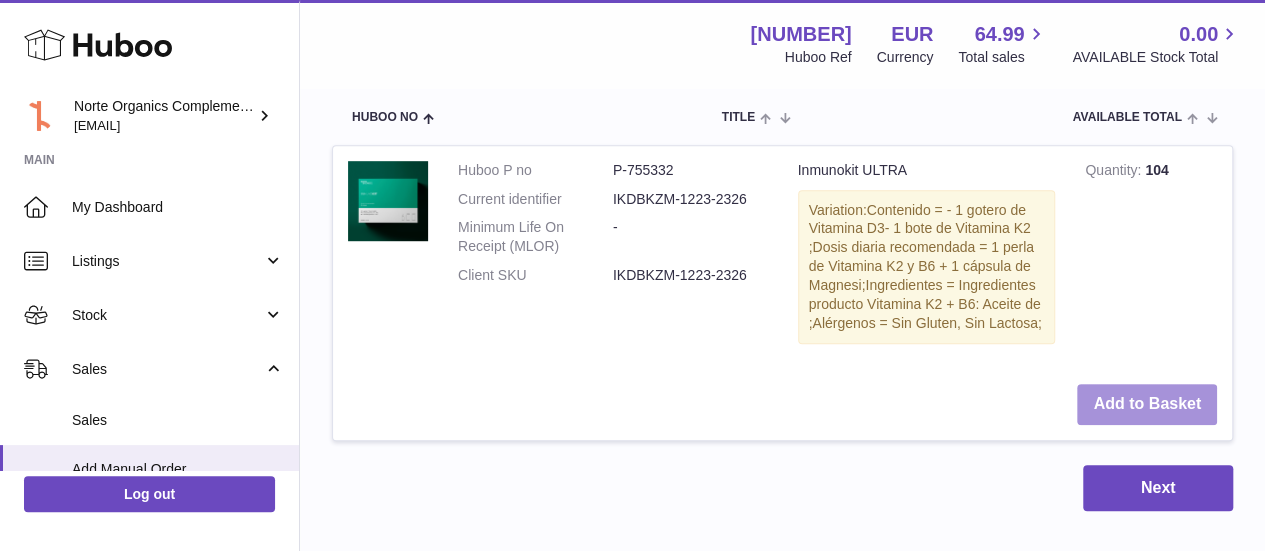 click on "Add to Basket" at bounding box center [1147, 404] 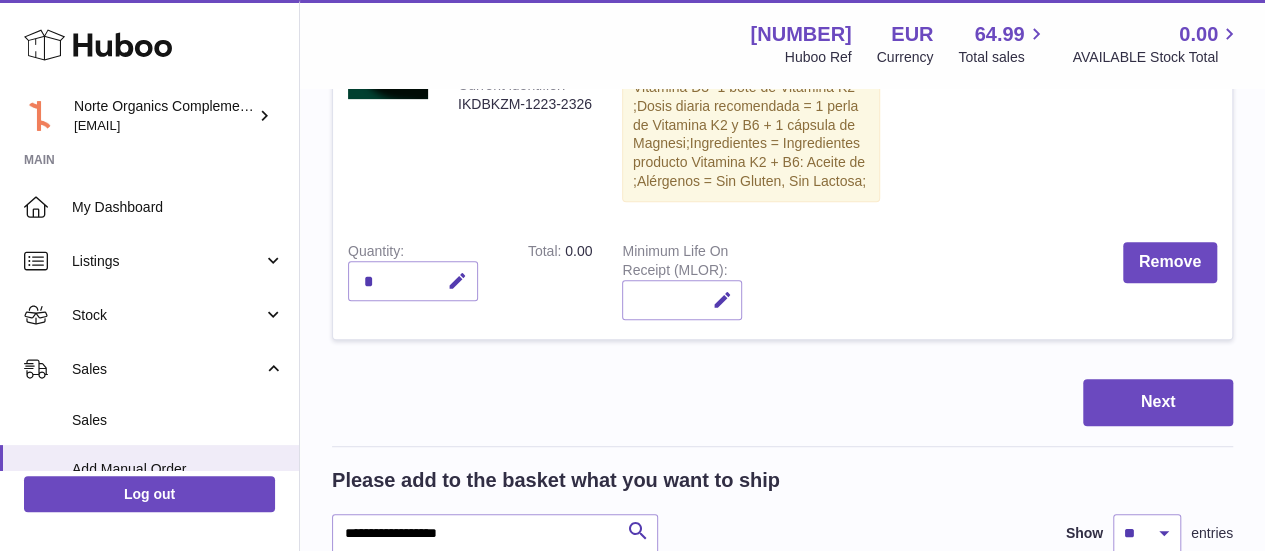 scroll, scrollTop: 413, scrollLeft: 0, axis: vertical 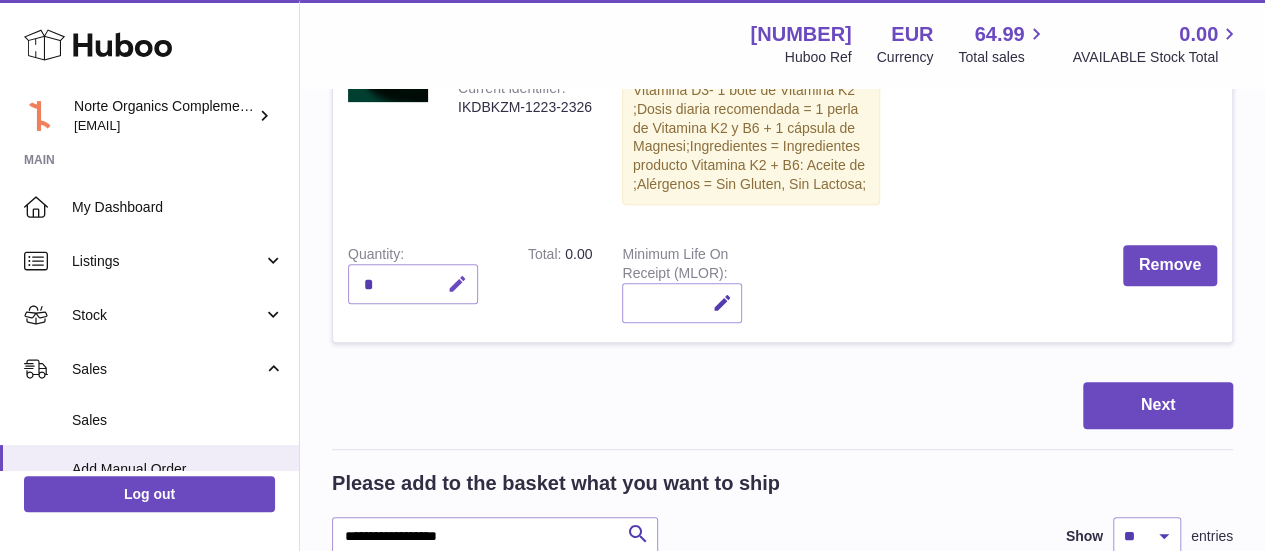 click at bounding box center (457, 284) 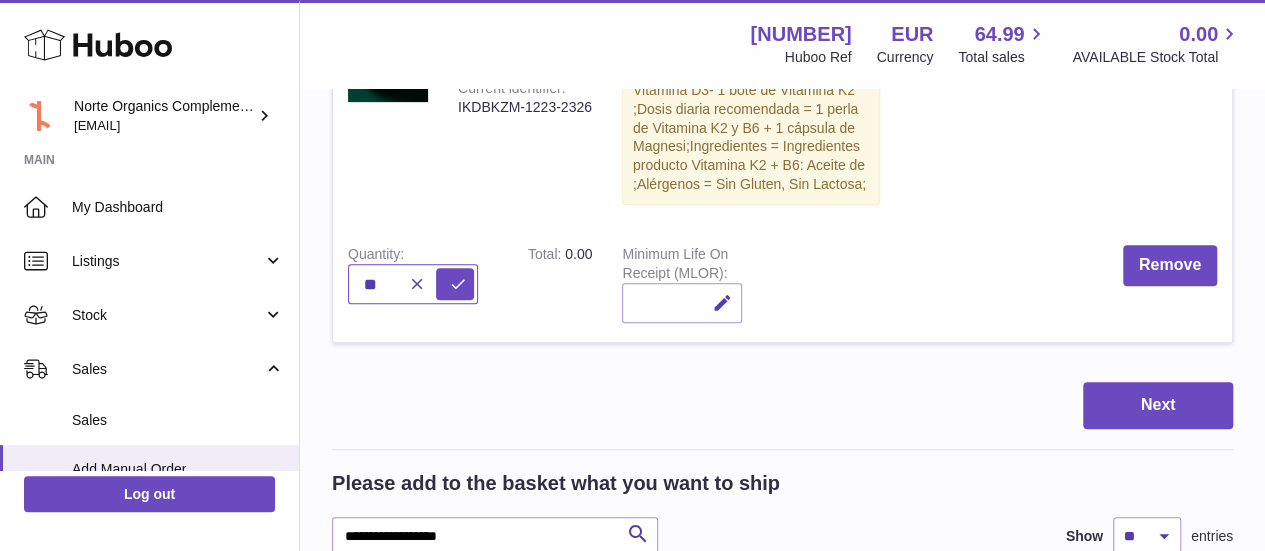 type on "**" 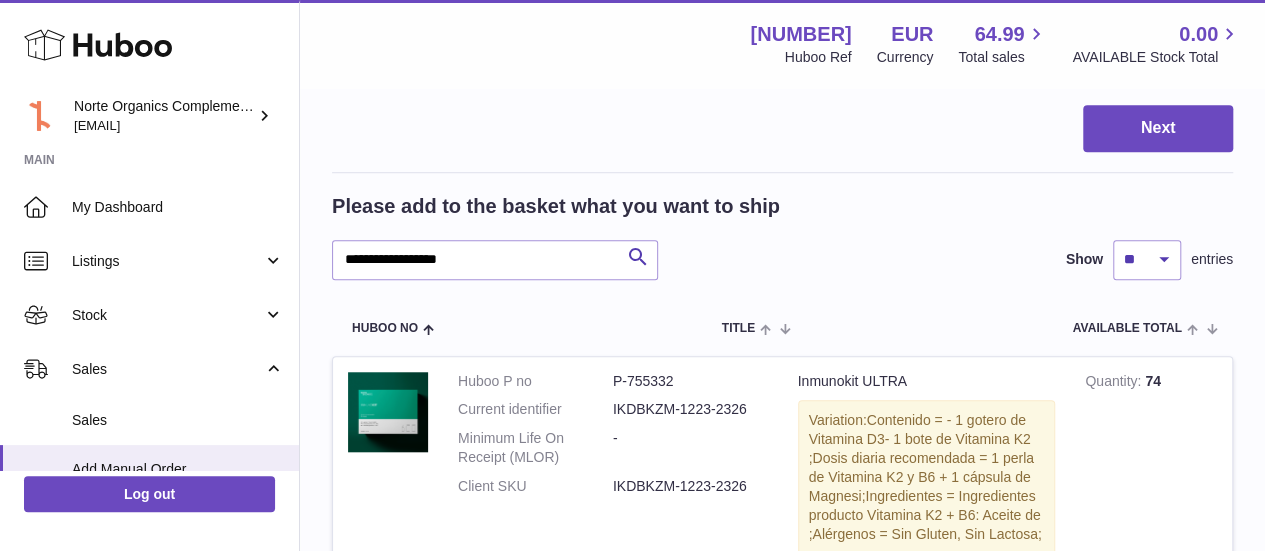 scroll, scrollTop: 695, scrollLeft: 0, axis: vertical 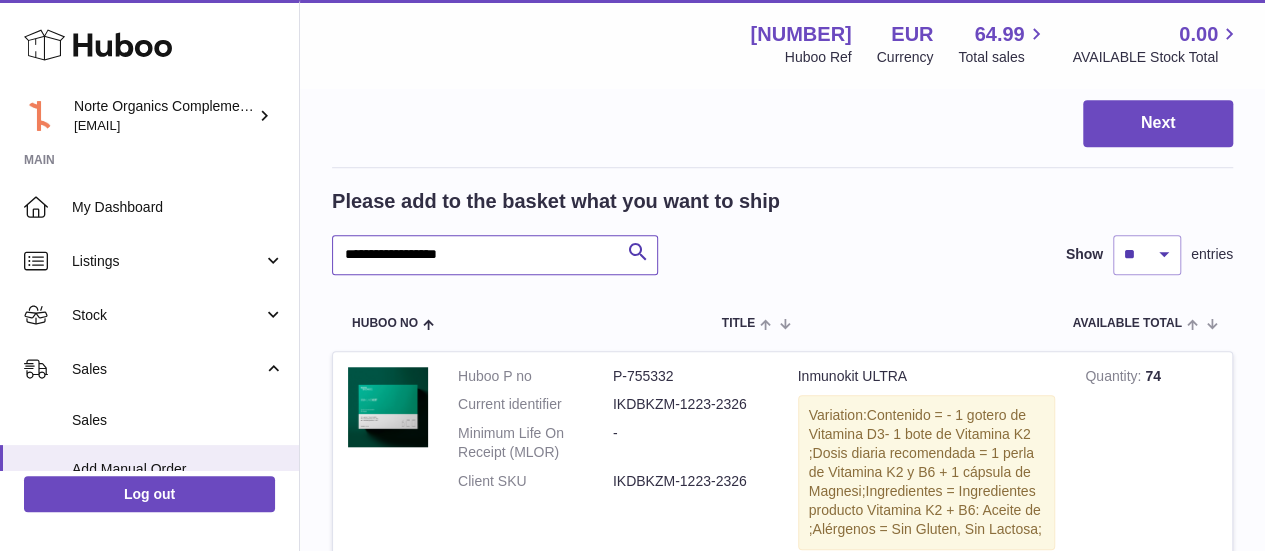 click on "**********" at bounding box center (495, 255) 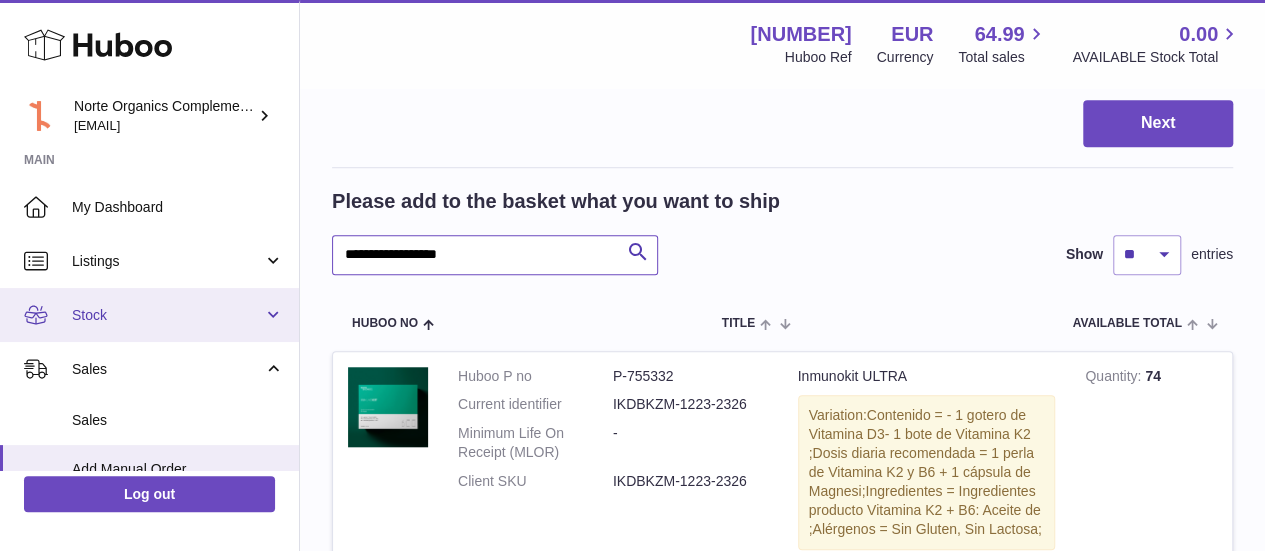 drag, startPoint x: 501, startPoint y: 297, endPoint x: 266, endPoint y: 310, distance: 235.3593 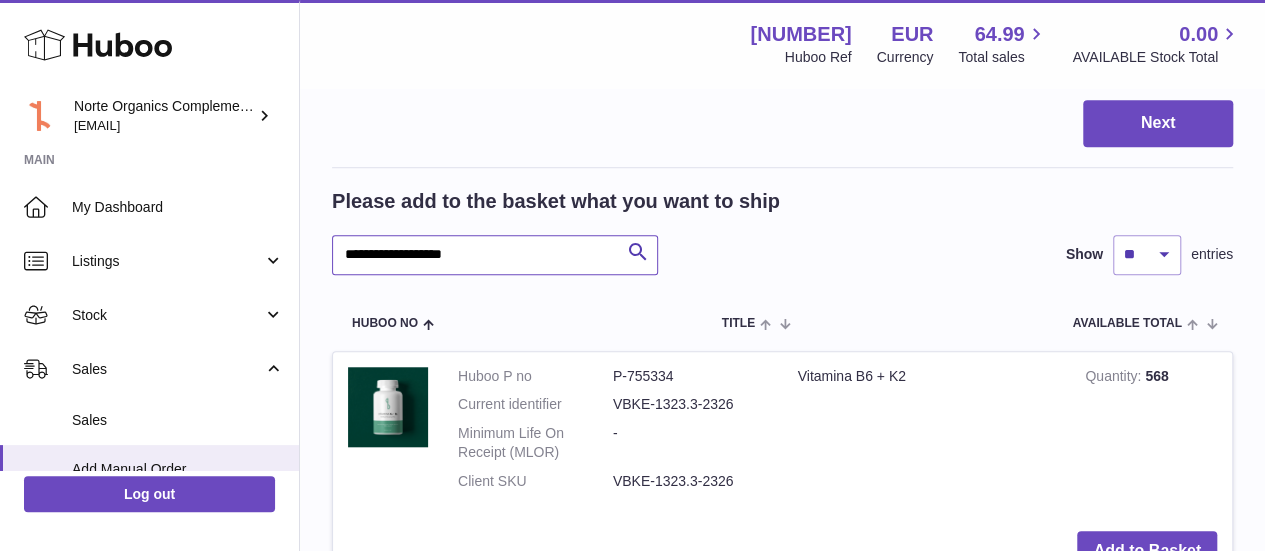 scroll, scrollTop: 789, scrollLeft: 0, axis: vertical 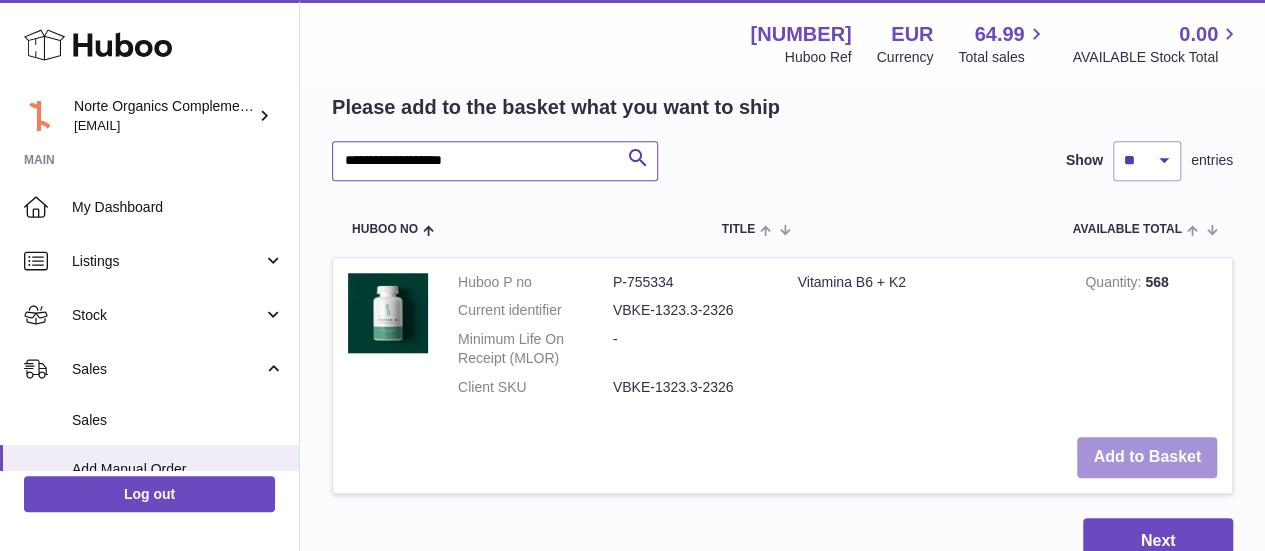 type on "**********" 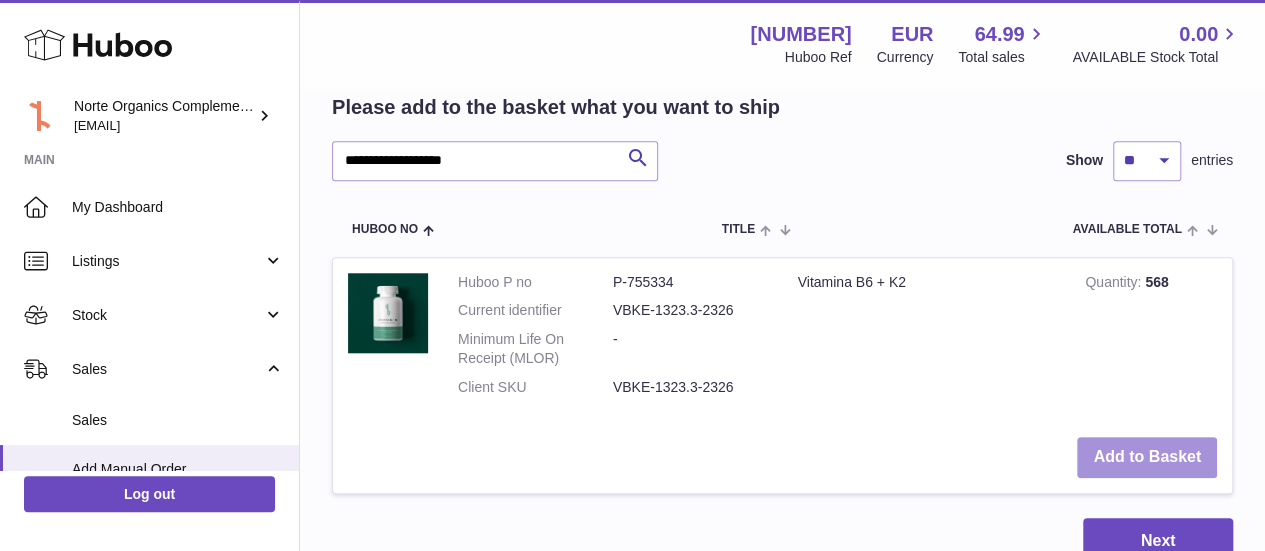 click on "Add to Basket" at bounding box center [1147, 457] 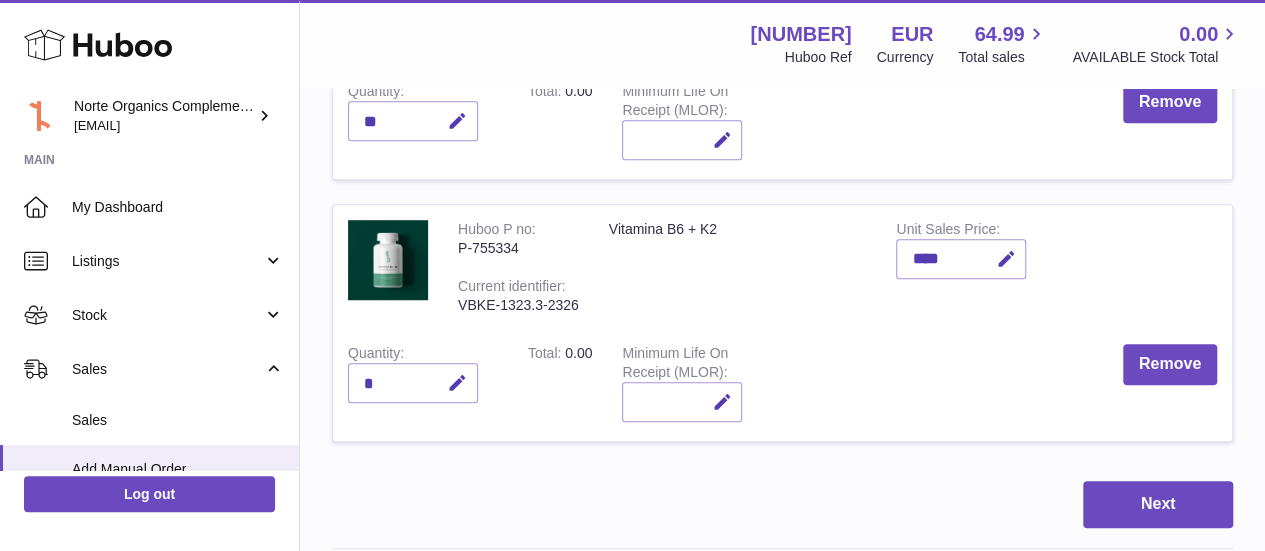 scroll, scrollTop: 582, scrollLeft: 0, axis: vertical 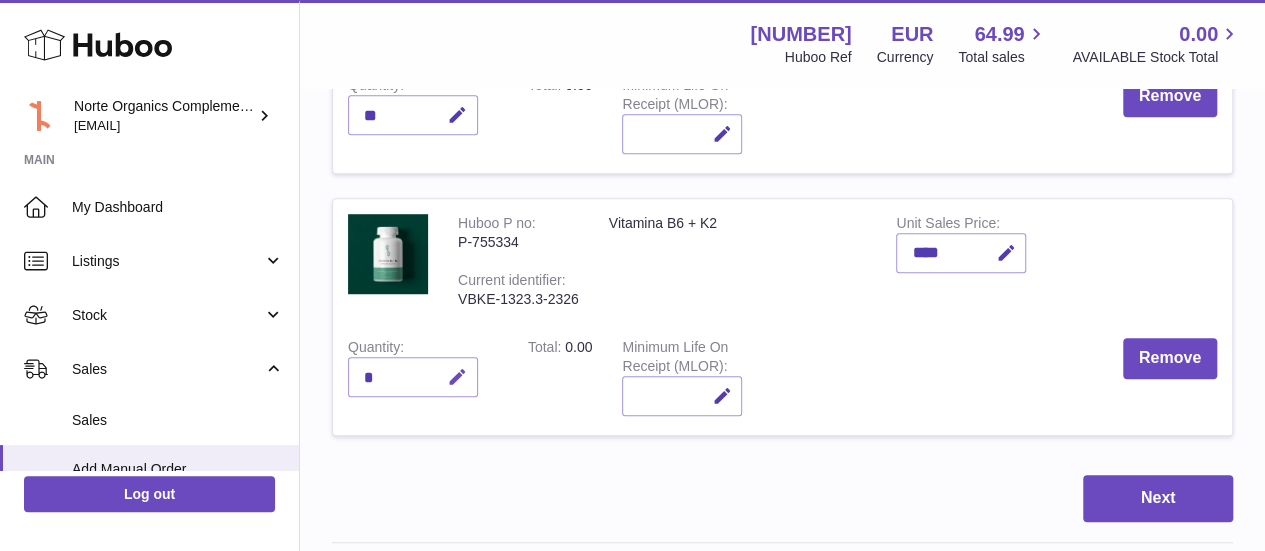 click at bounding box center (457, 377) 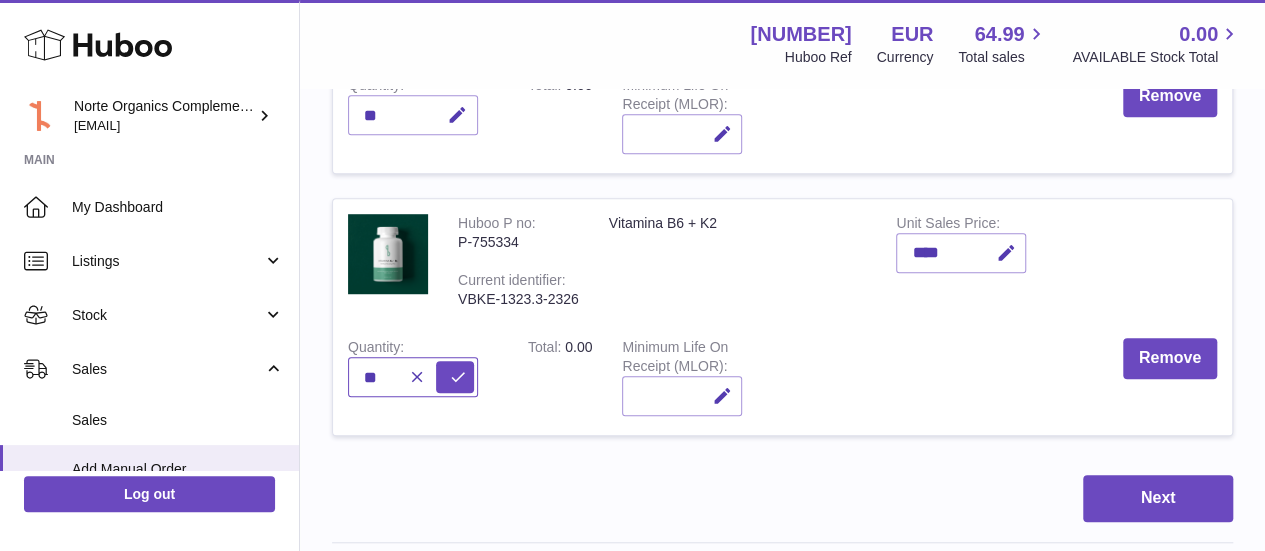 type on "**" 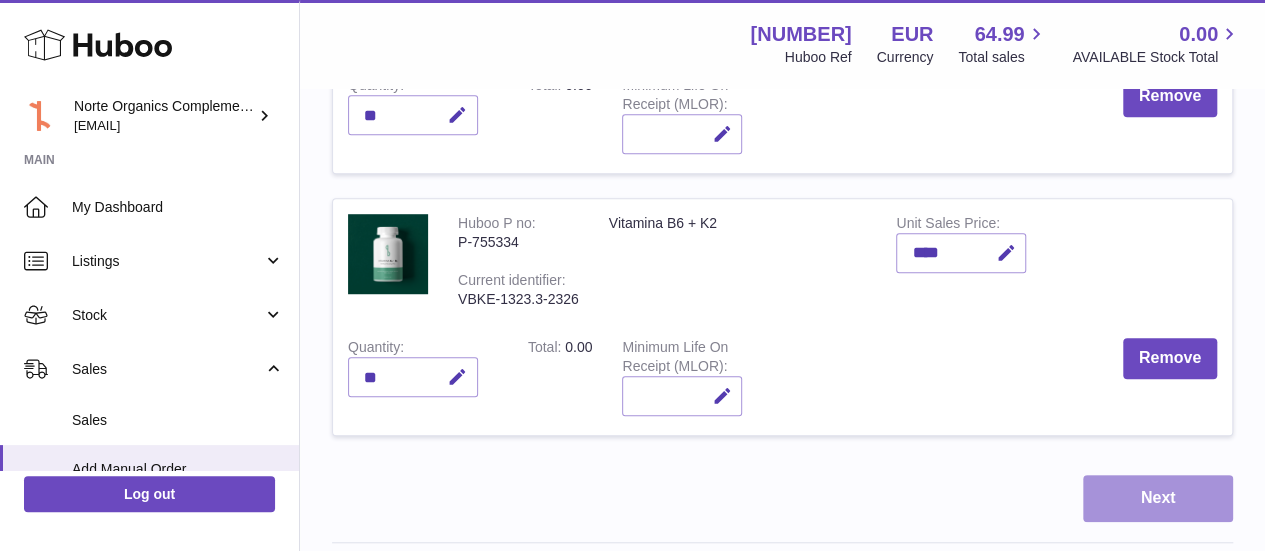 click on "Next" at bounding box center [1158, 498] 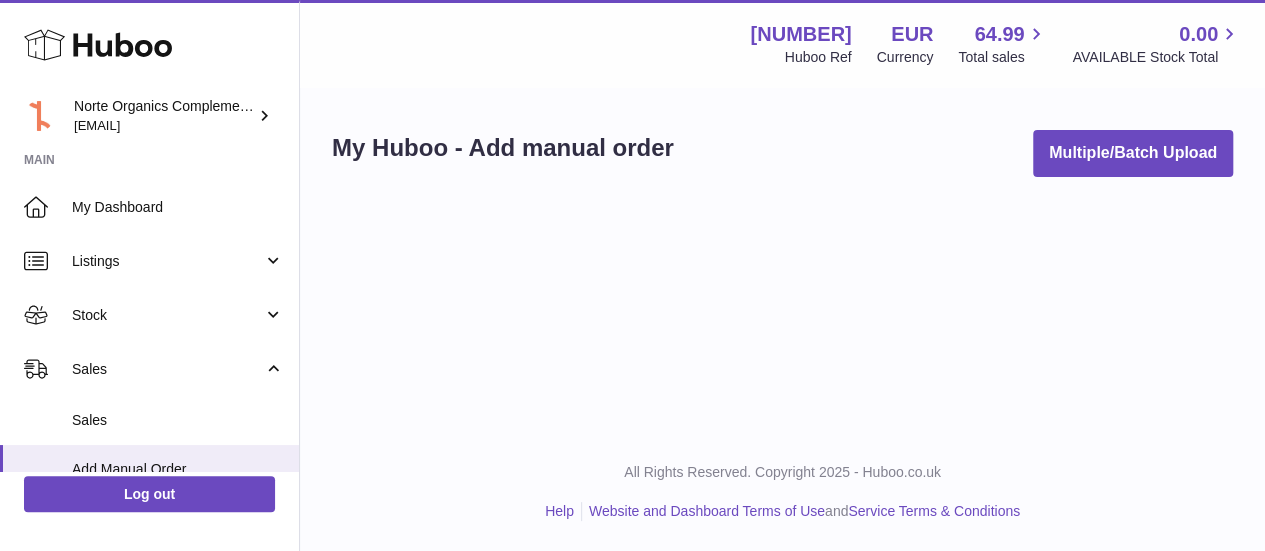 scroll, scrollTop: 0, scrollLeft: 0, axis: both 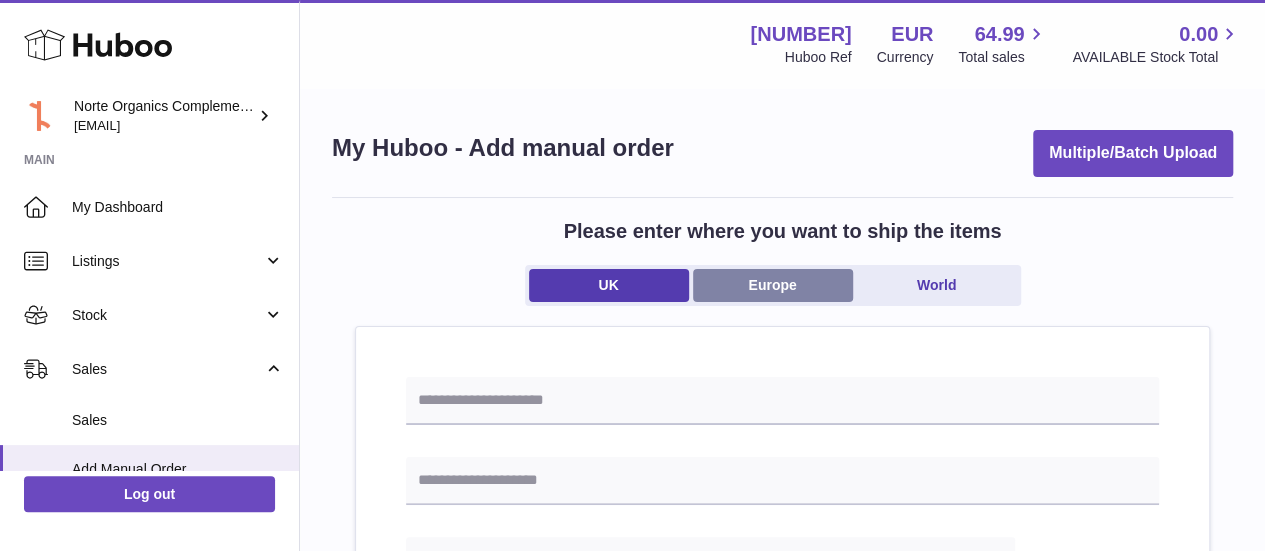 click on "Europe" at bounding box center (773, 285) 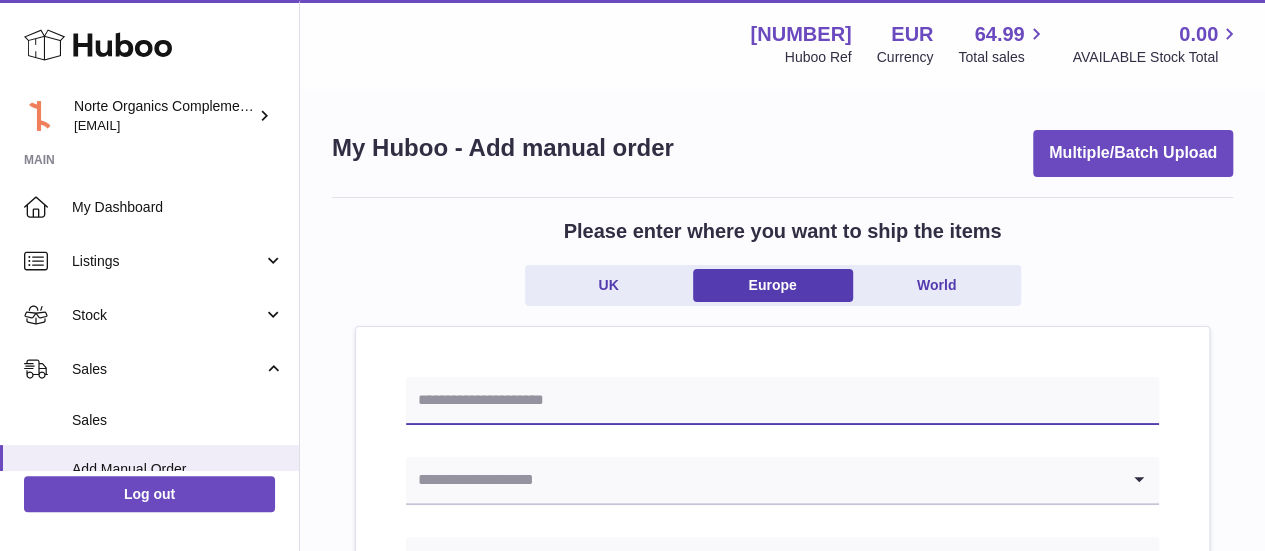 click at bounding box center [782, 401] 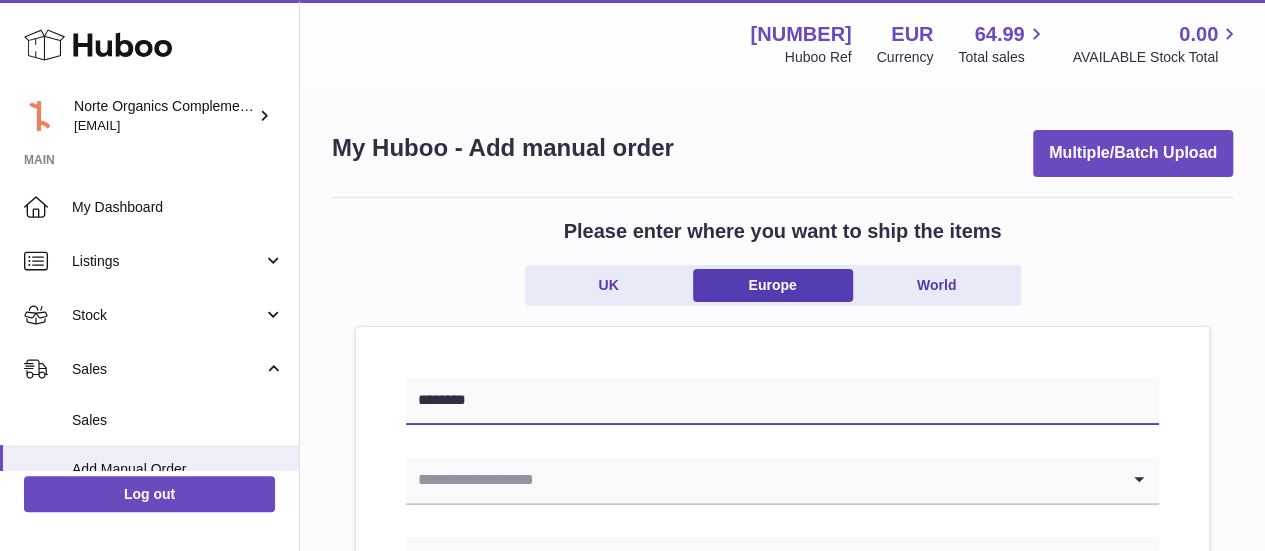 type on "********" 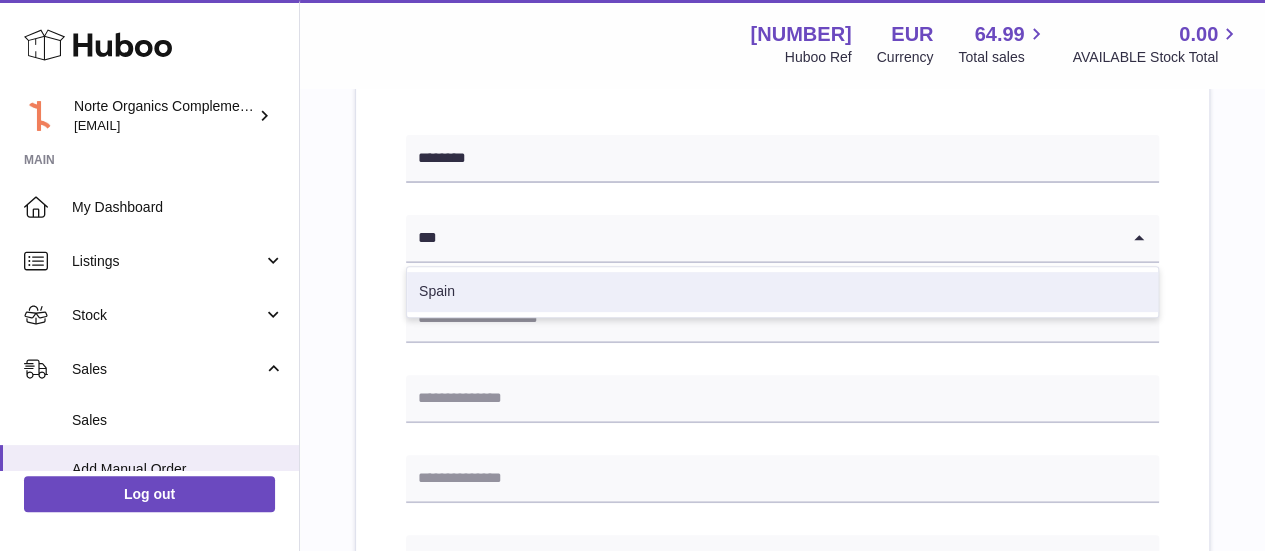 scroll, scrollTop: 243, scrollLeft: 0, axis: vertical 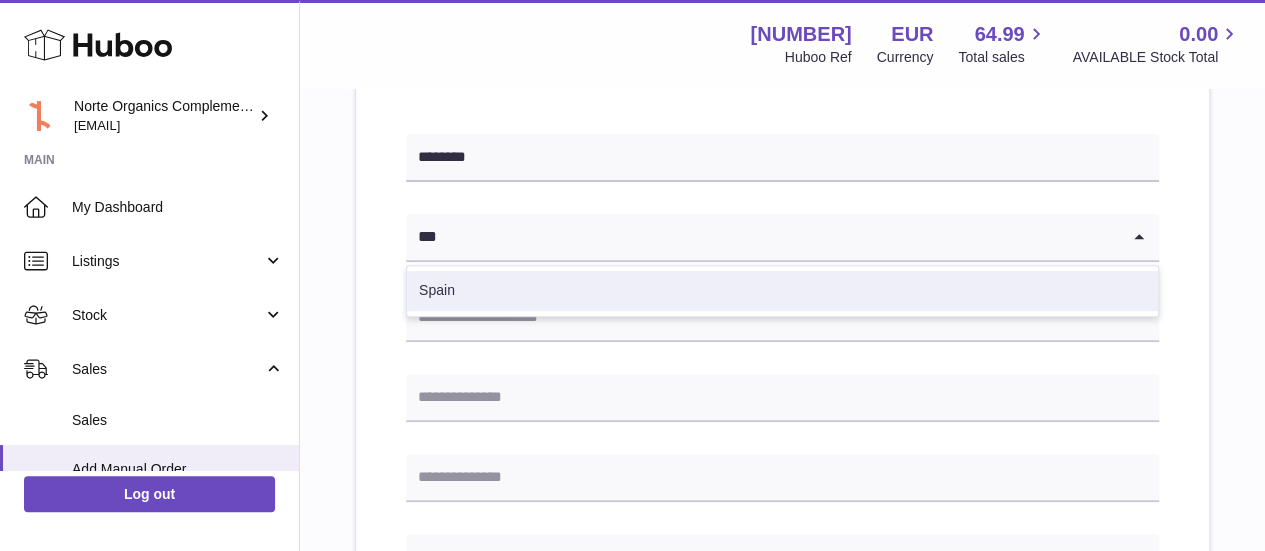 click on "Spain" at bounding box center [782, 291] 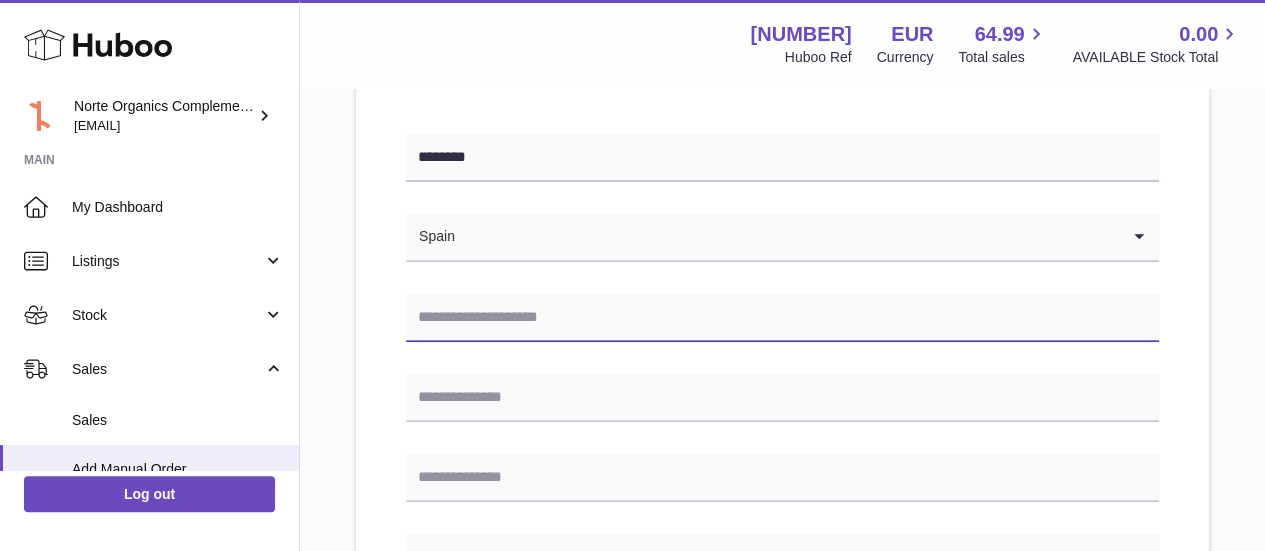 click at bounding box center (782, 318) 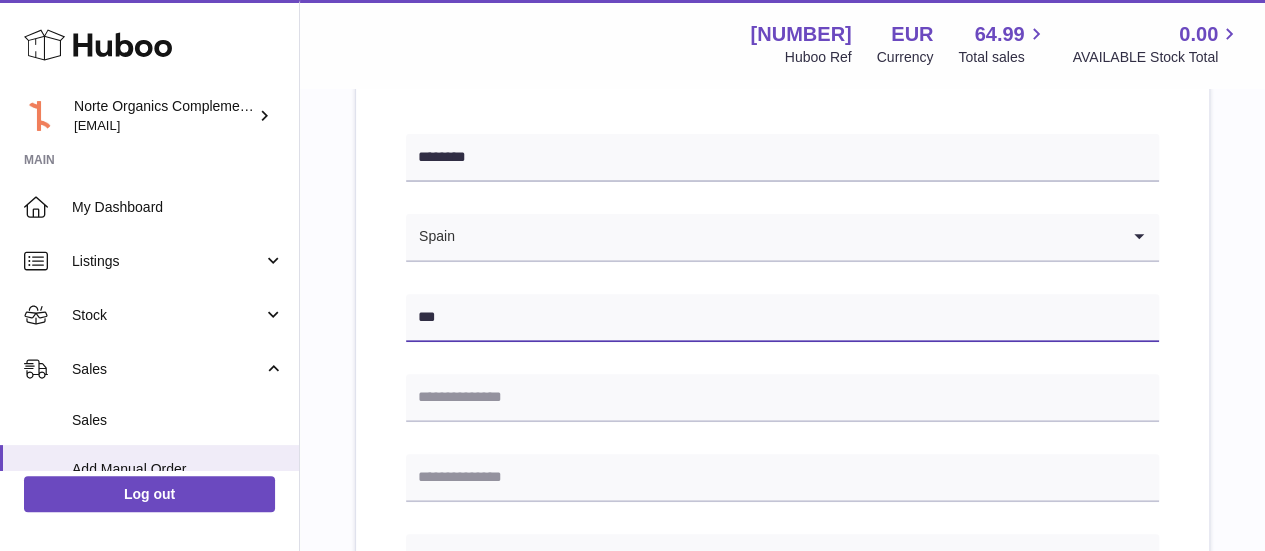 type on "**********" 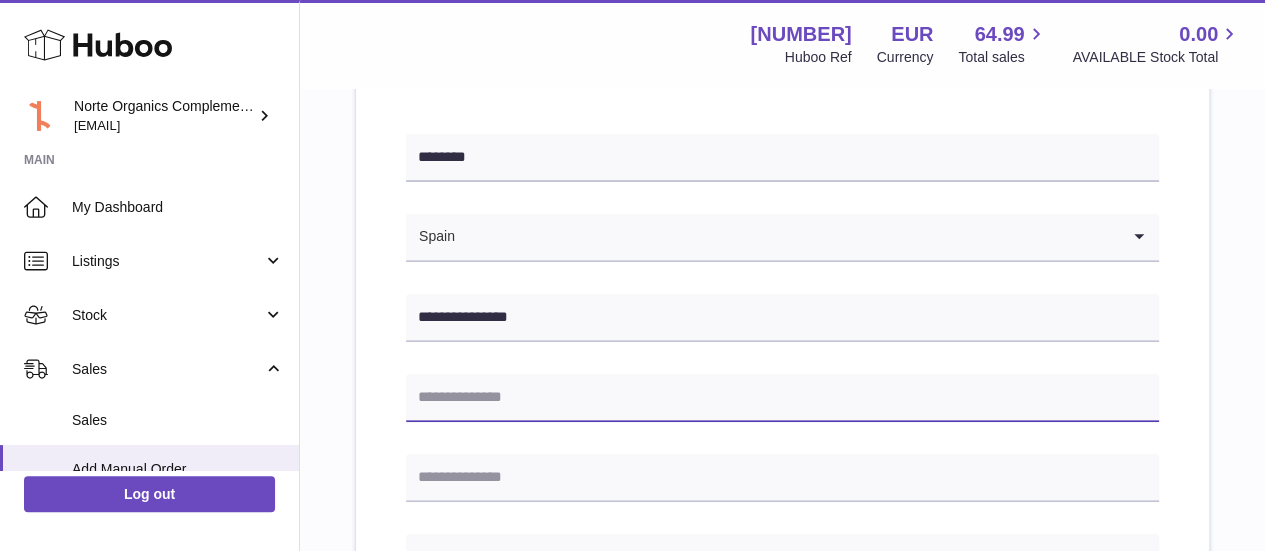 click at bounding box center [782, 398] 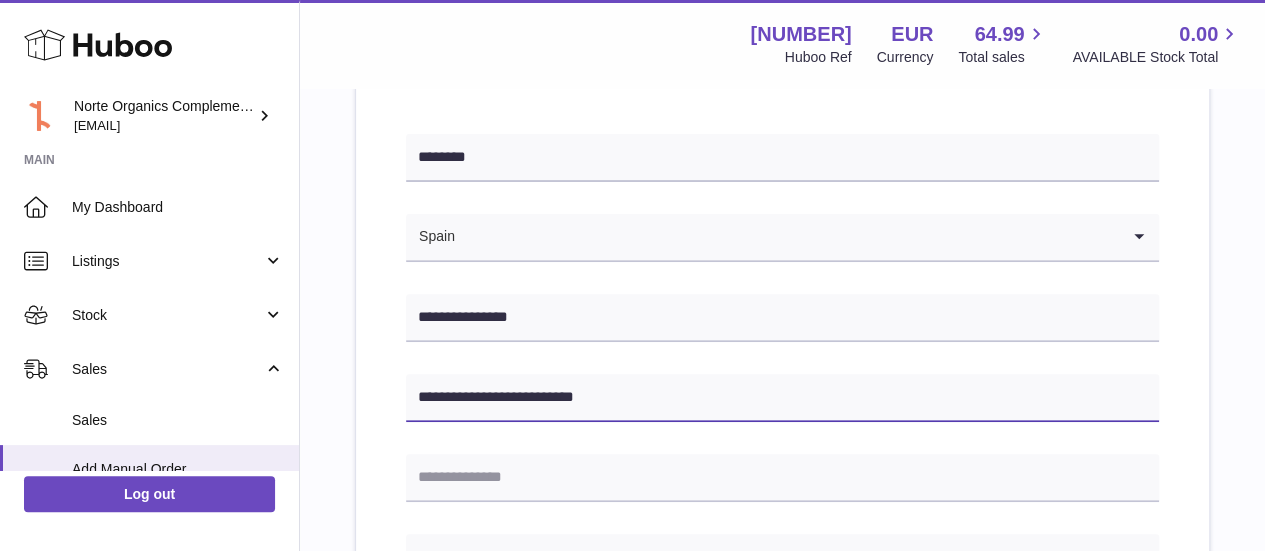 click on "**********" at bounding box center (782, 398) 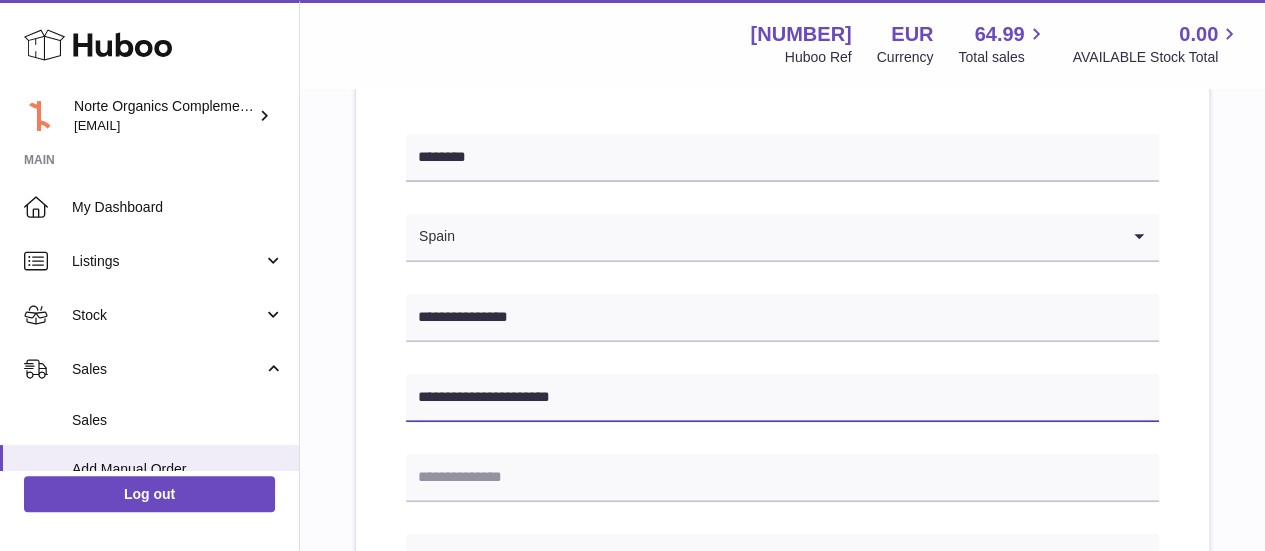 type on "**********" 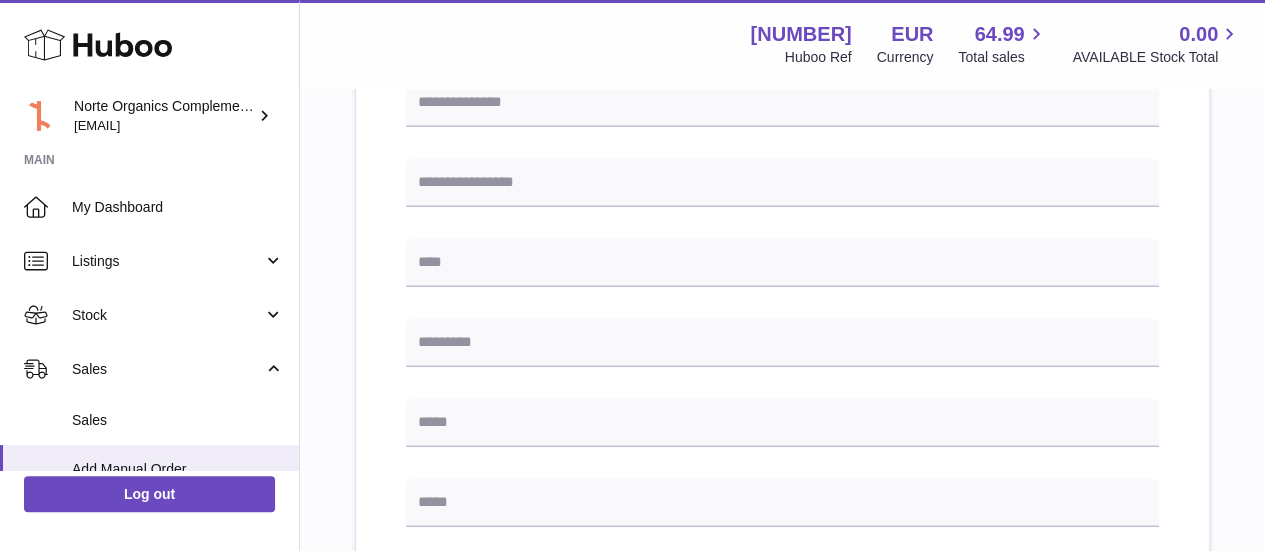 scroll, scrollTop: 623, scrollLeft: 0, axis: vertical 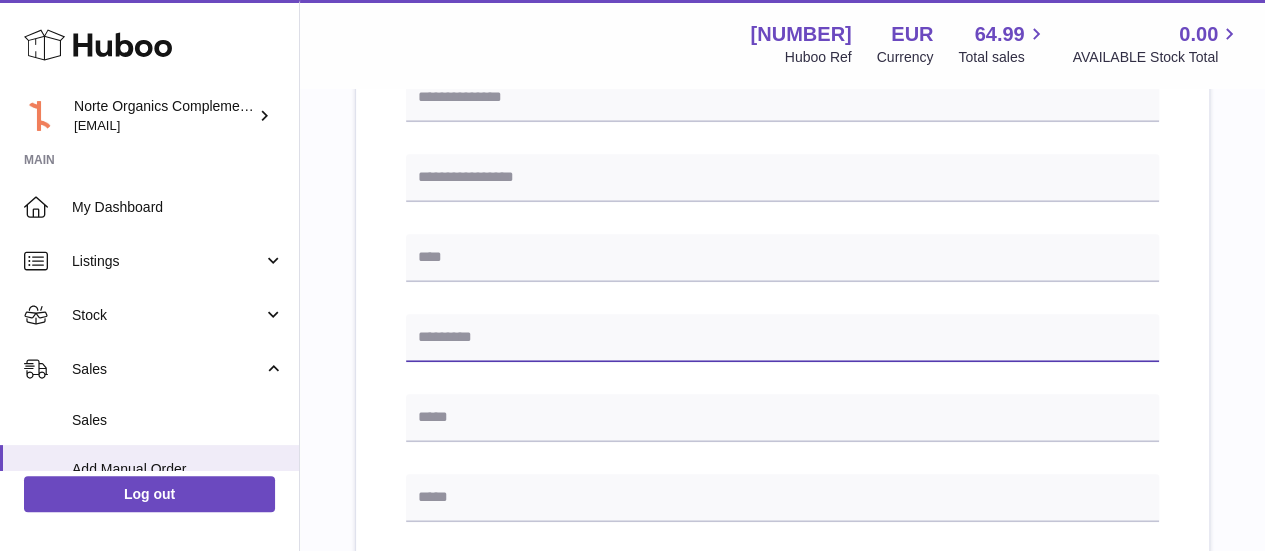 click at bounding box center [782, 338] 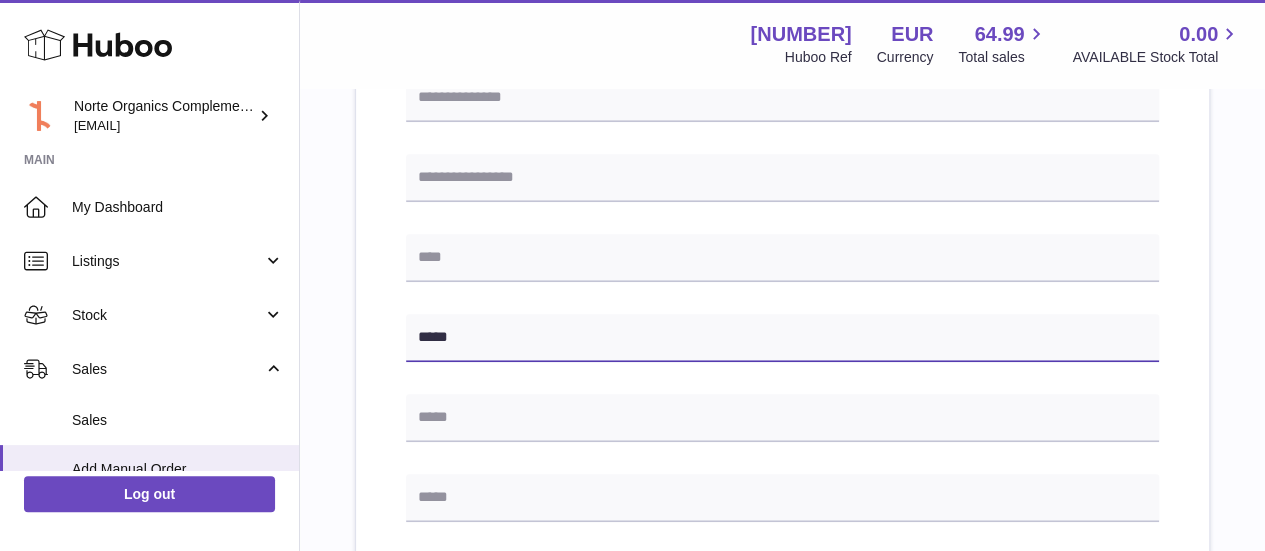 type on "*****" 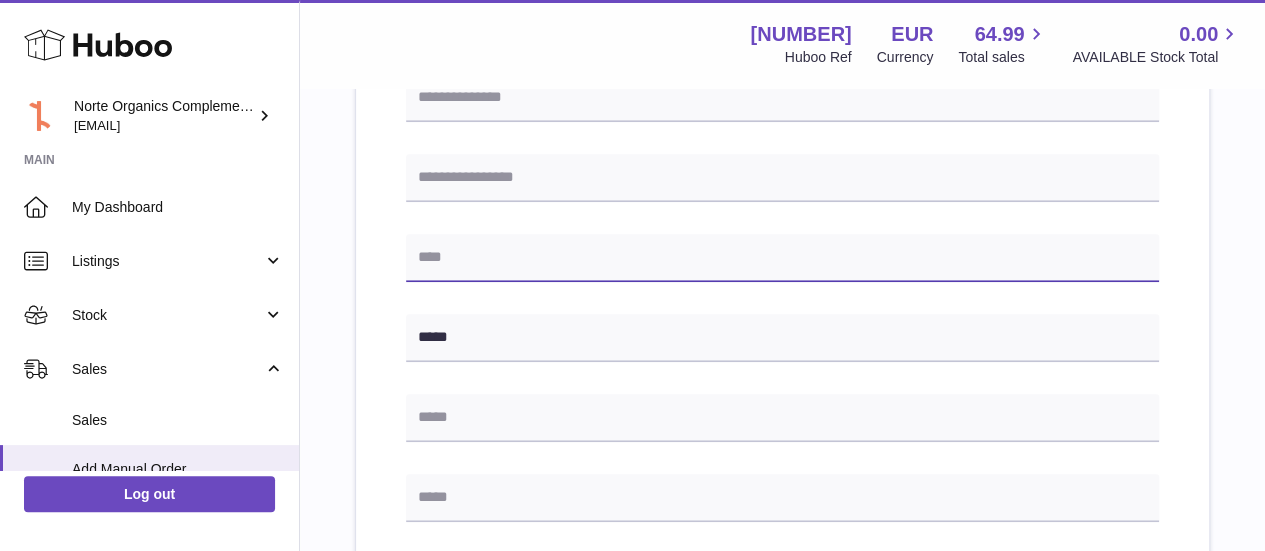 click at bounding box center (782, 258) 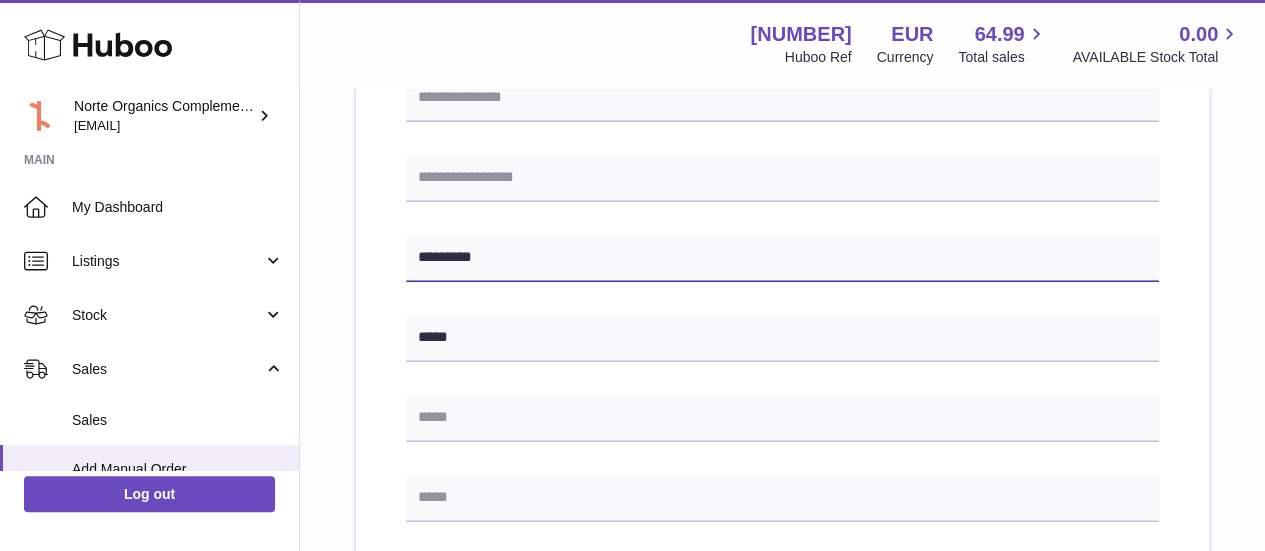 type on "*********" 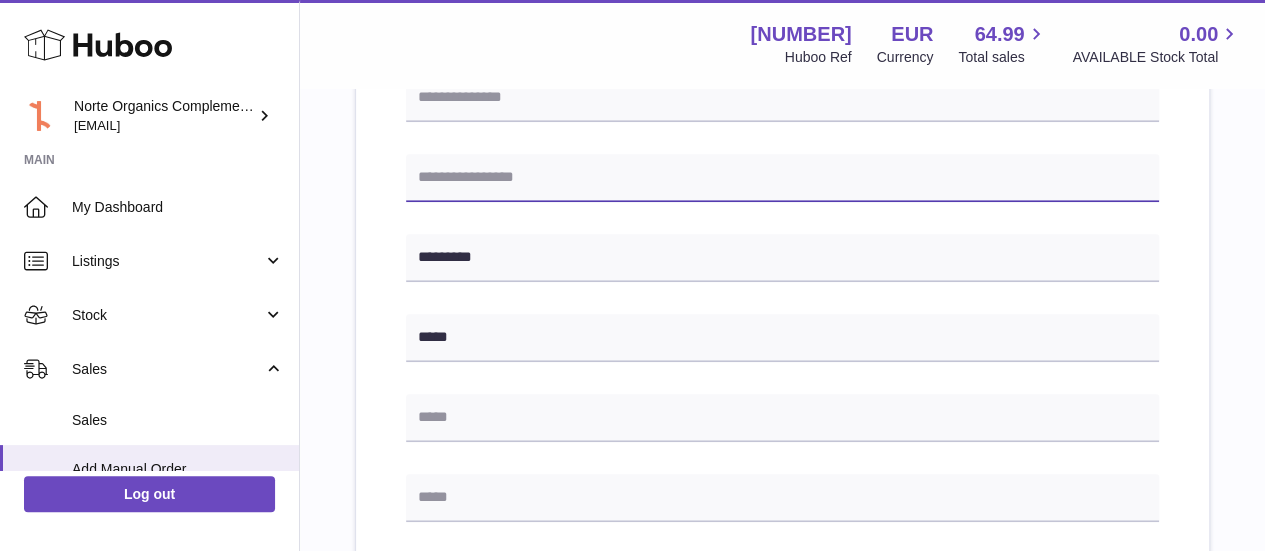 click at bounding box center (782, 178) 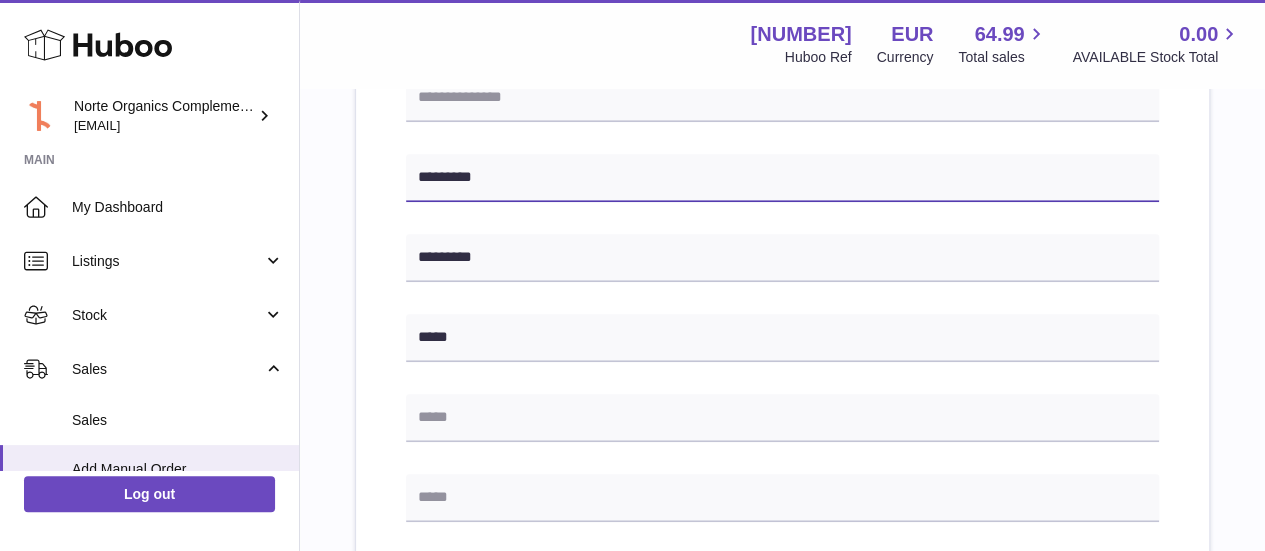 type on "*********" 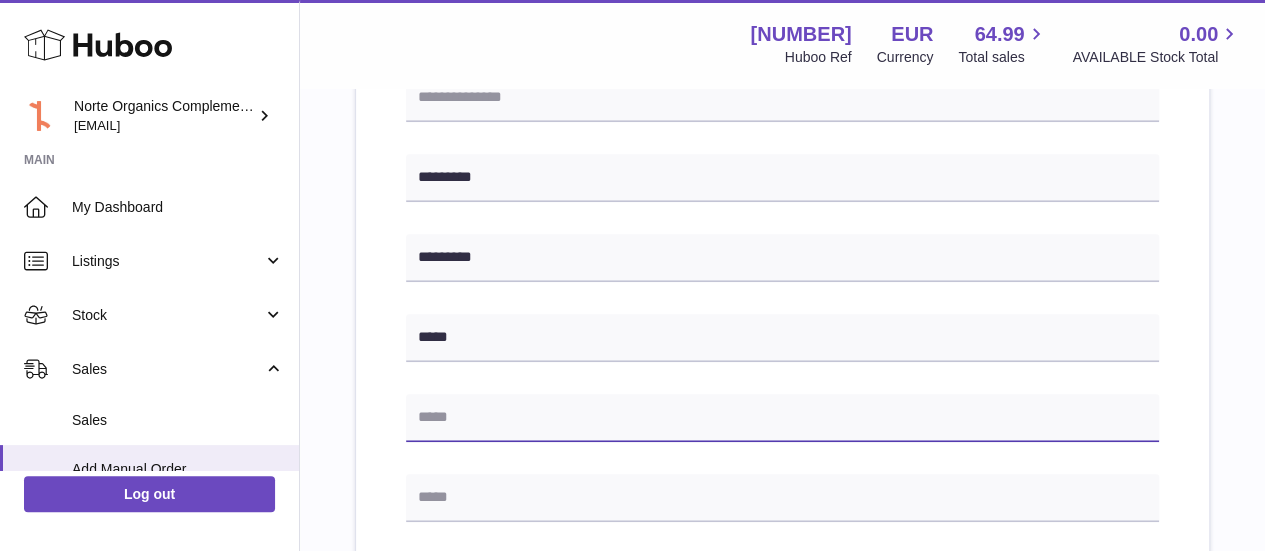 paste on "*********" 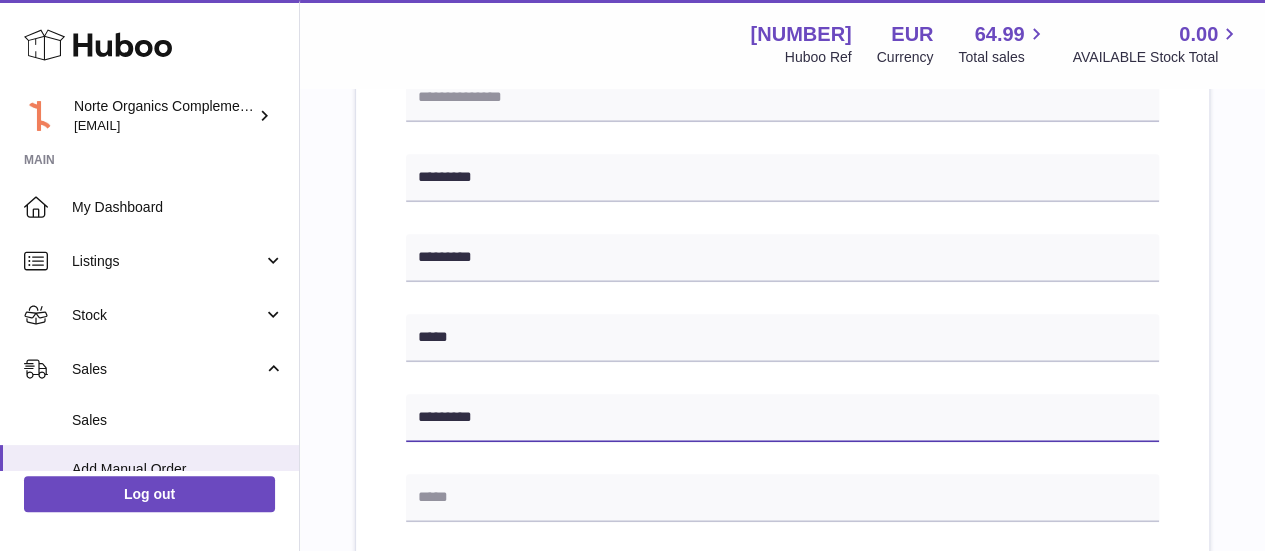 type on "*********" 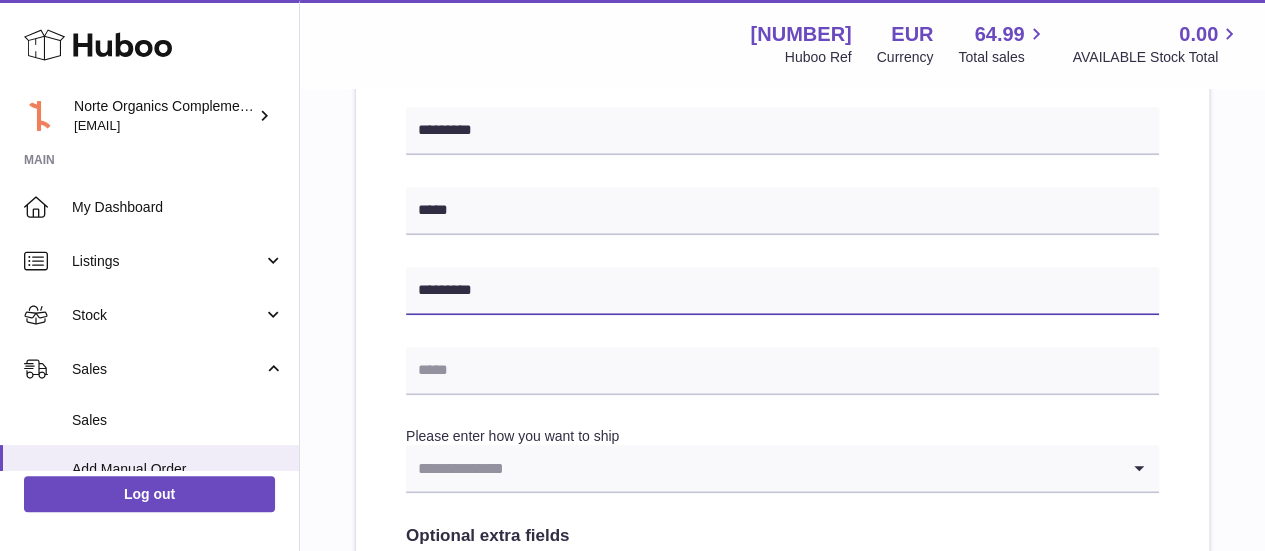 scroll, scrollTop: 751, scrollLeft: 0, axis: vertical 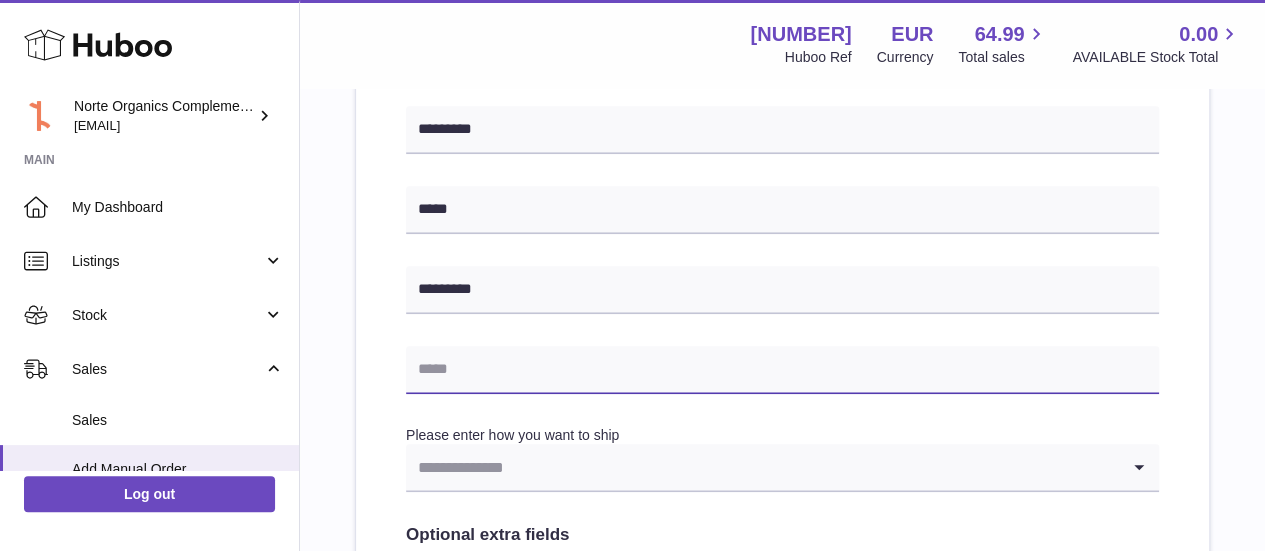 click at bounding box center (782, 370) 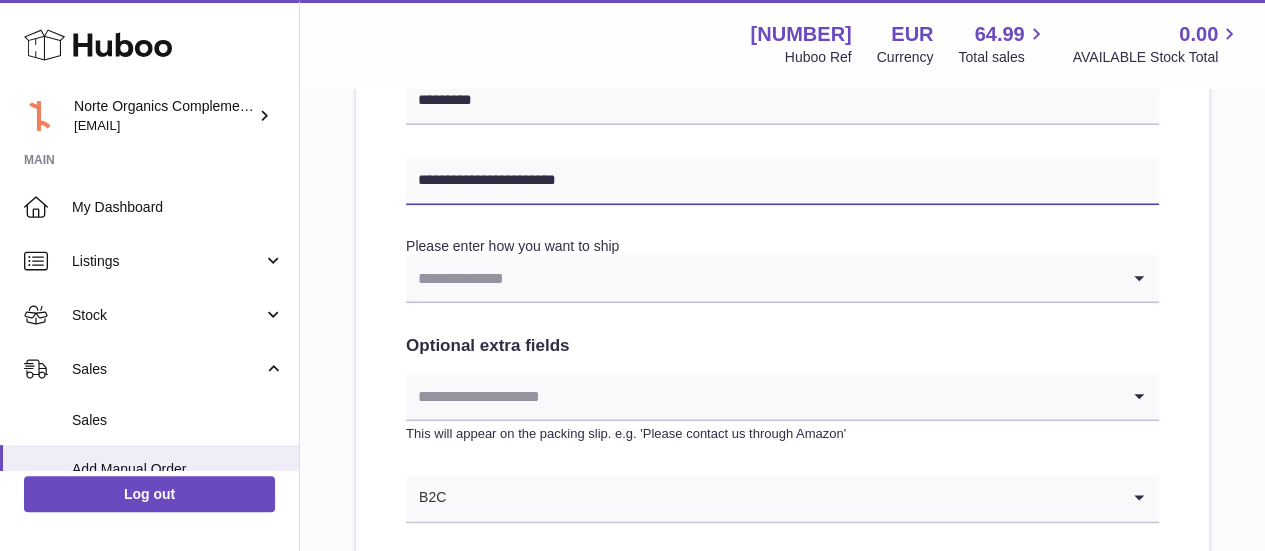 scroll, scrollTop: 943, scrollLeft: 0, axis: vertical 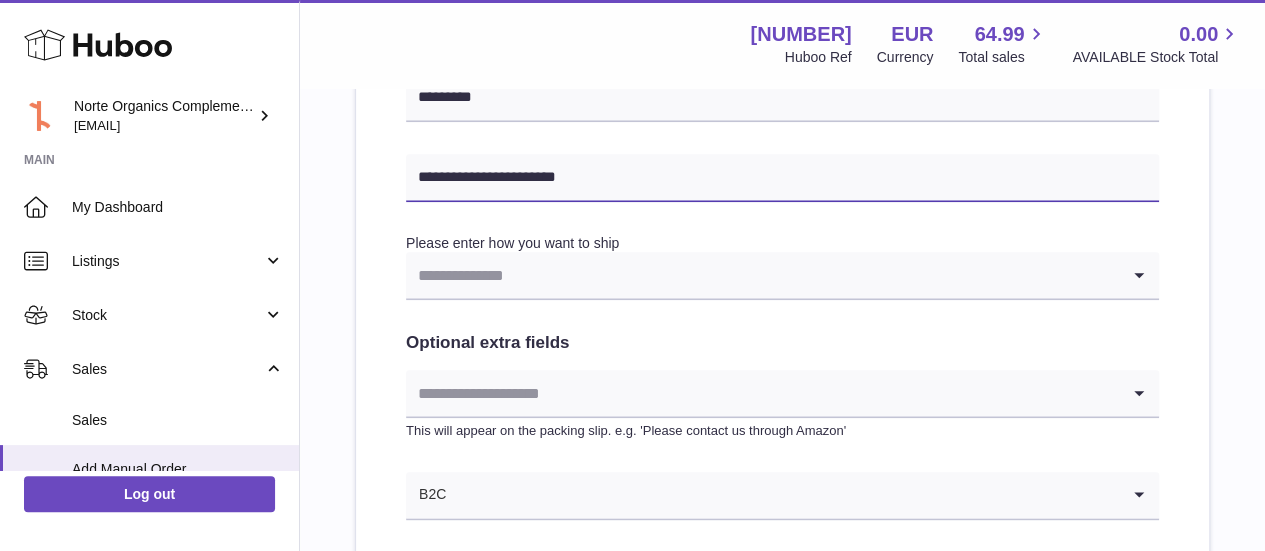 type on "**********" 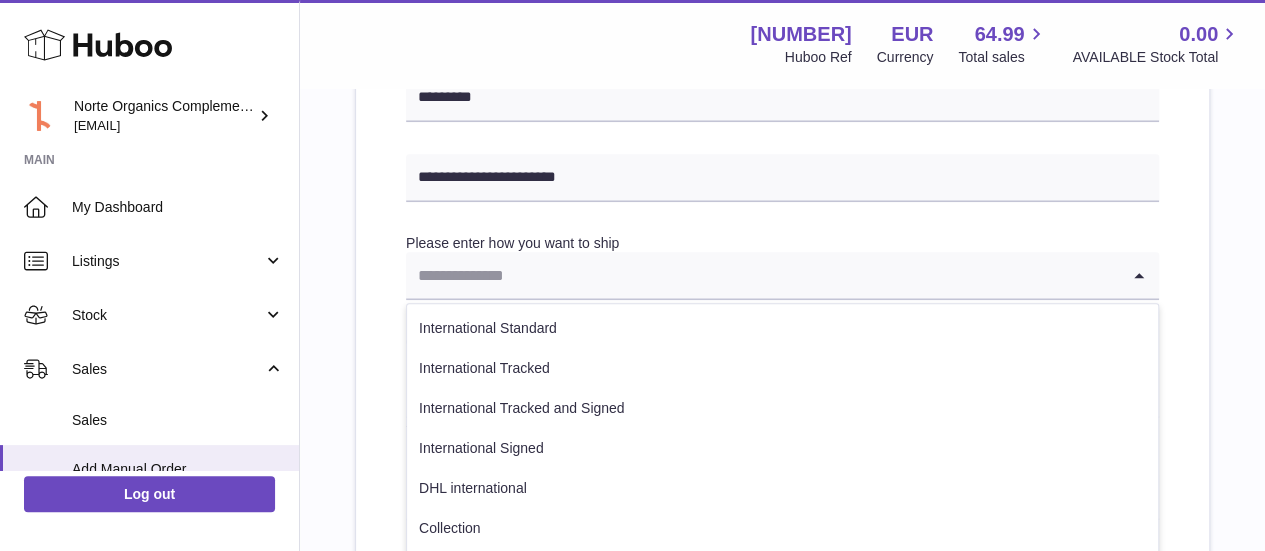 click at bounding box center [762, 275] 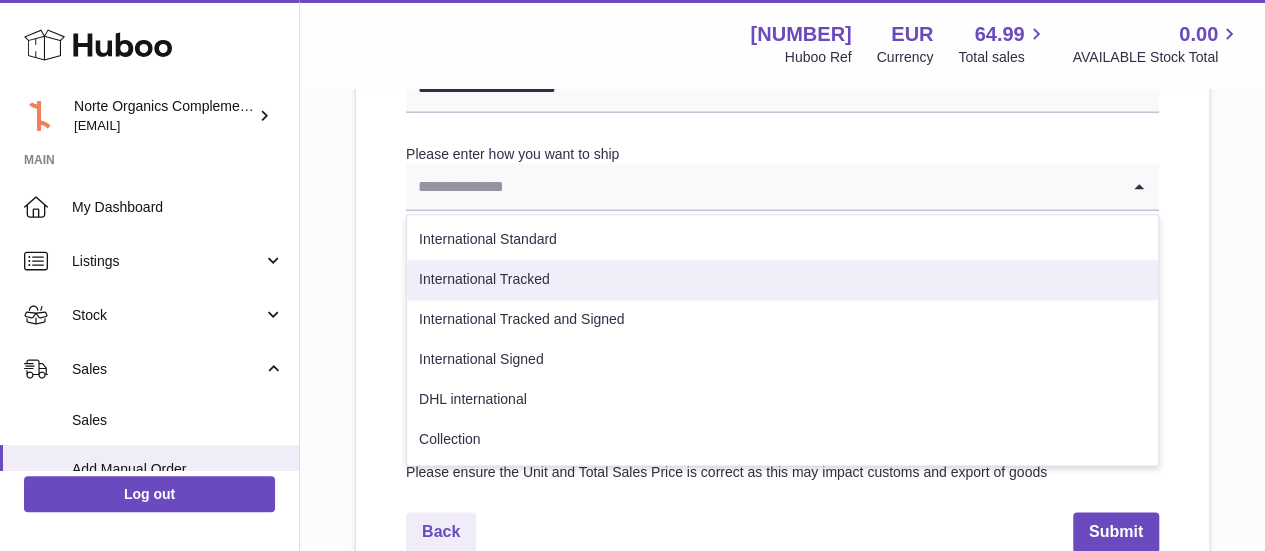 scroll, scrollTop: 1033, scrollLeft: 0, axis: vertical 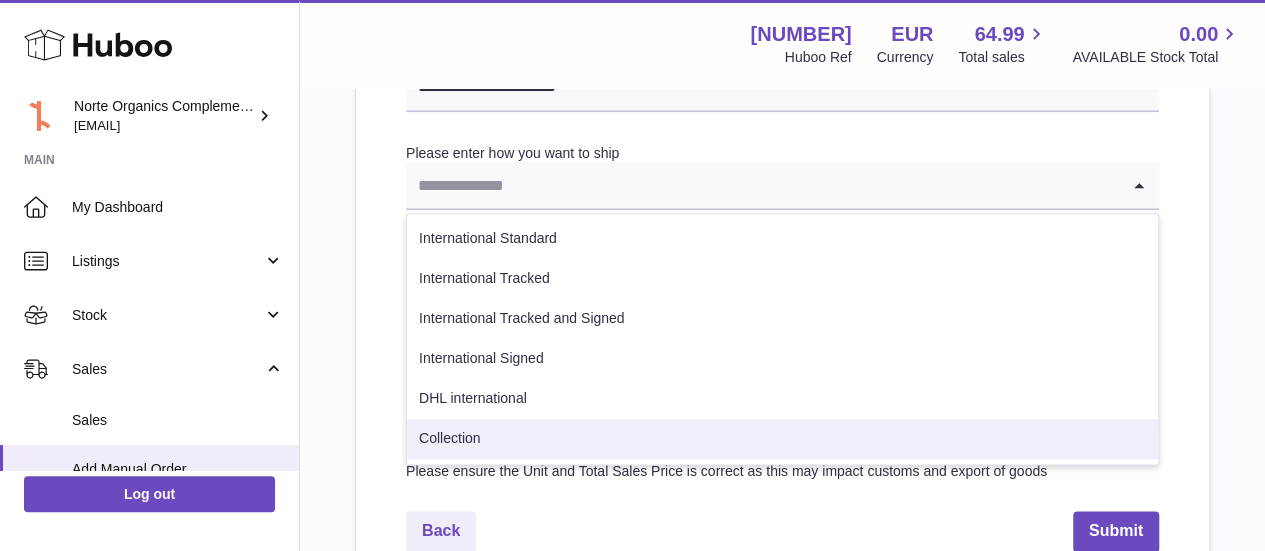 click on "Collection" at bounding box center [782, 439] 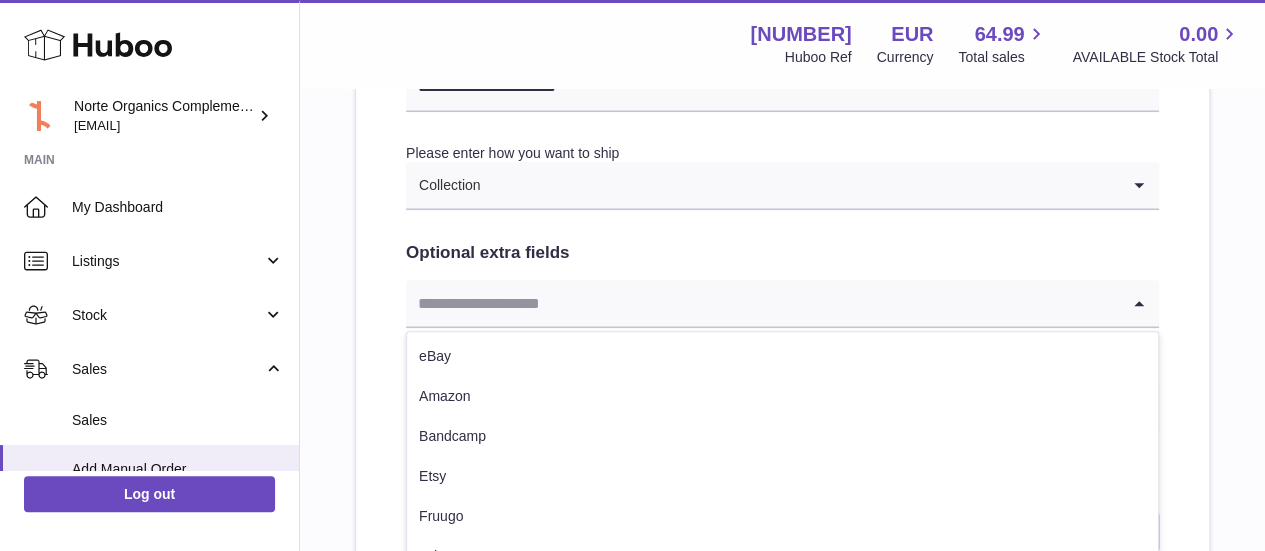 click at bounding box center [762, 303] 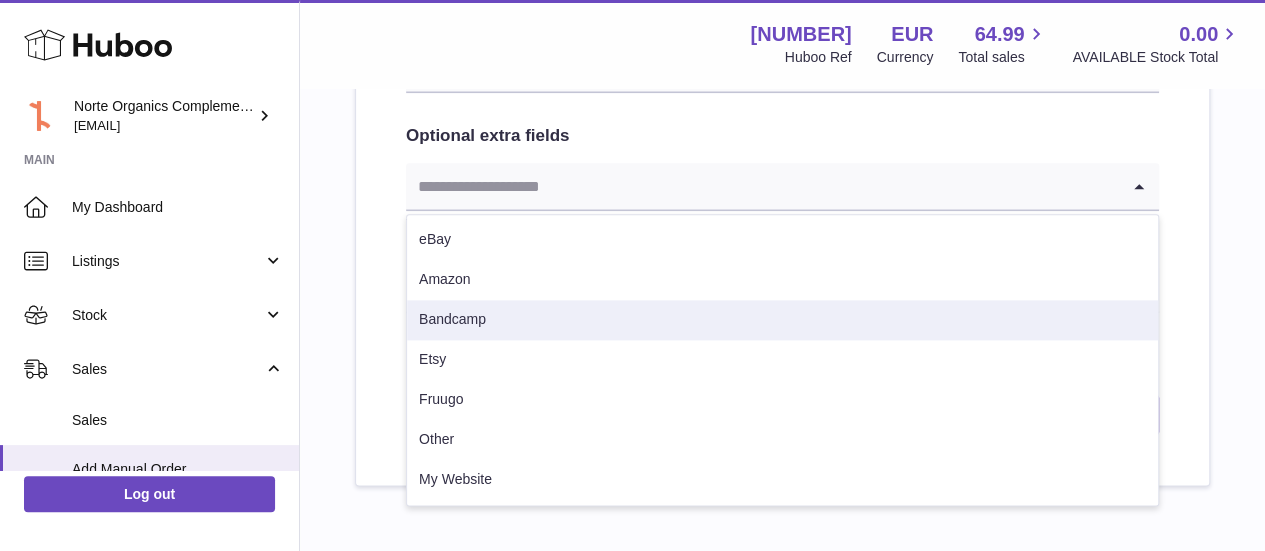 scroll, scrollTop: 1154, scrollLeft: 0, axis: vertical 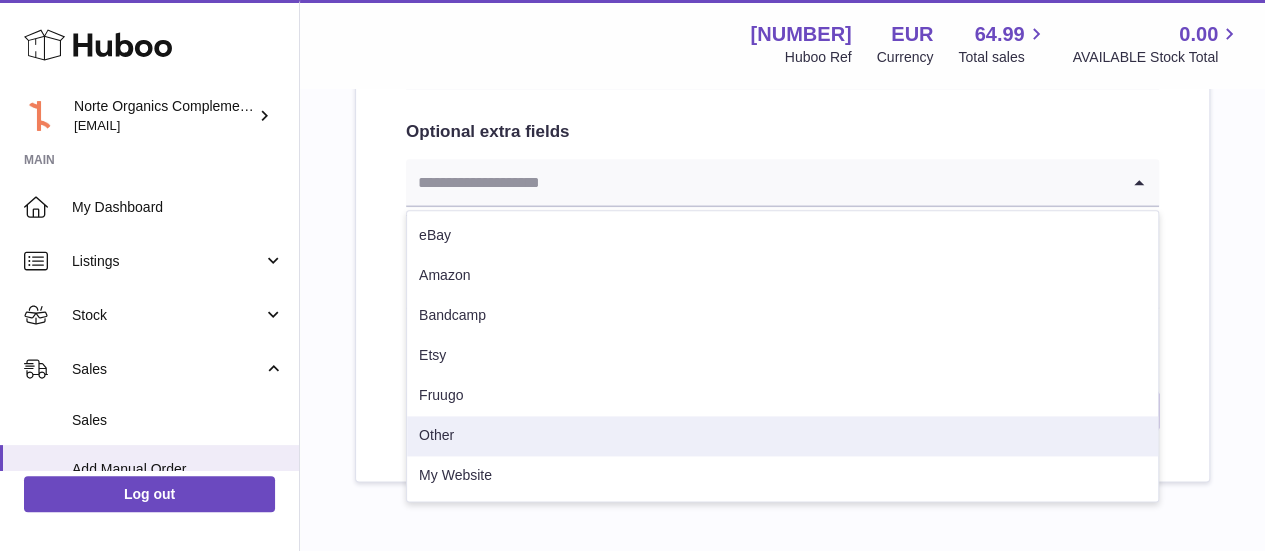 click on "Other" at bounding box center (782, 436) 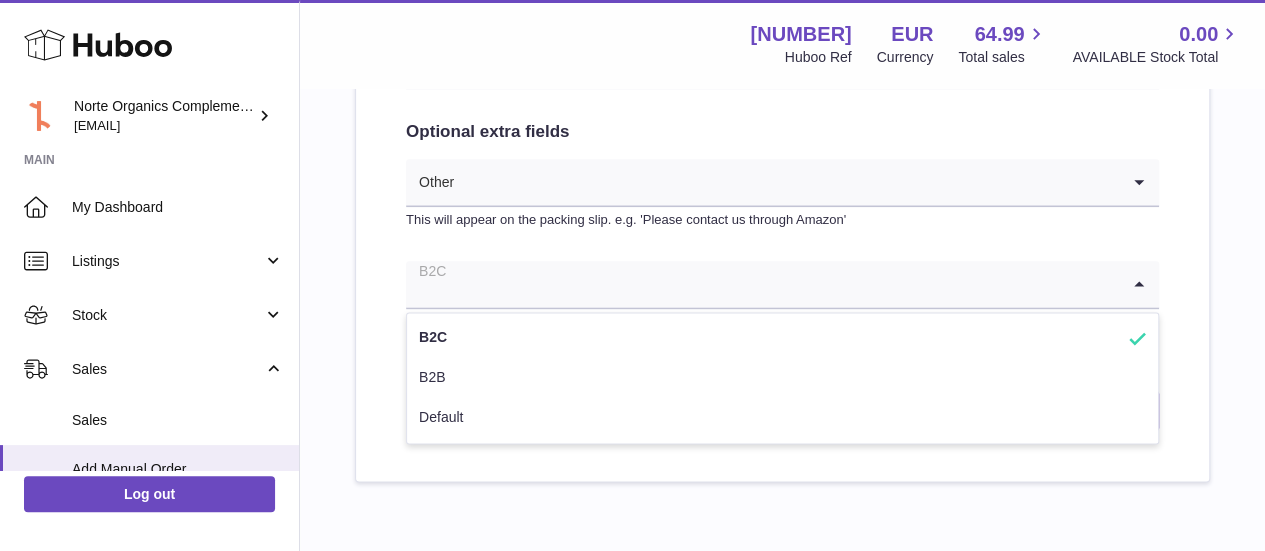 click at bounding box center [762, 284] 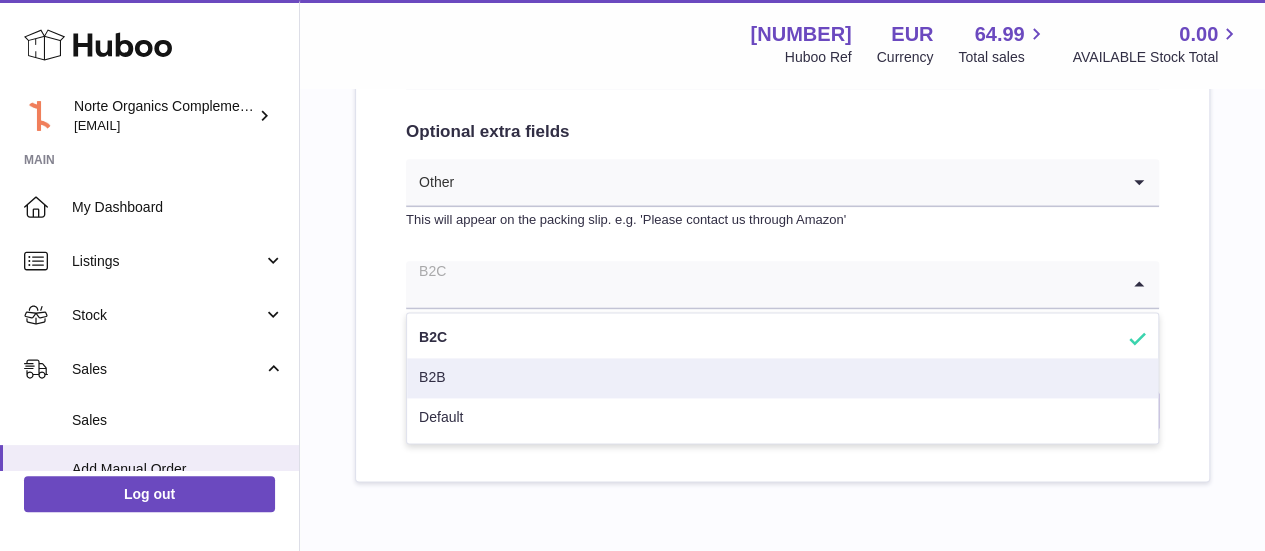 click on "B2B" at bounding box center [782, 378] 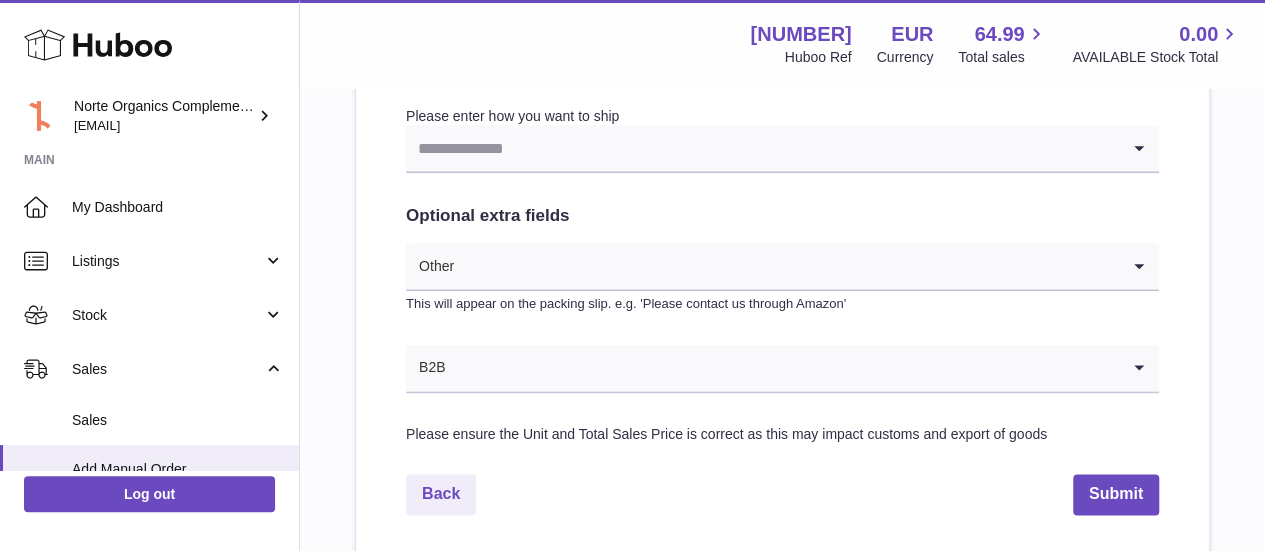 scroll, scrollTop: 1069, scrollLeft: 0, axis: vertical 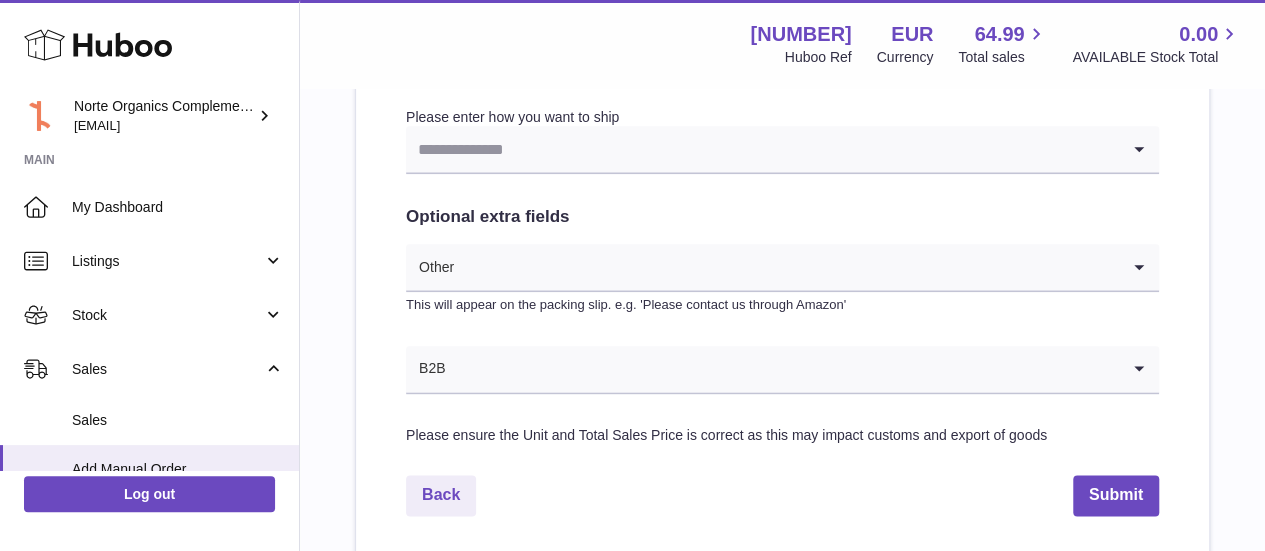 click at bounding box center [762, 149] 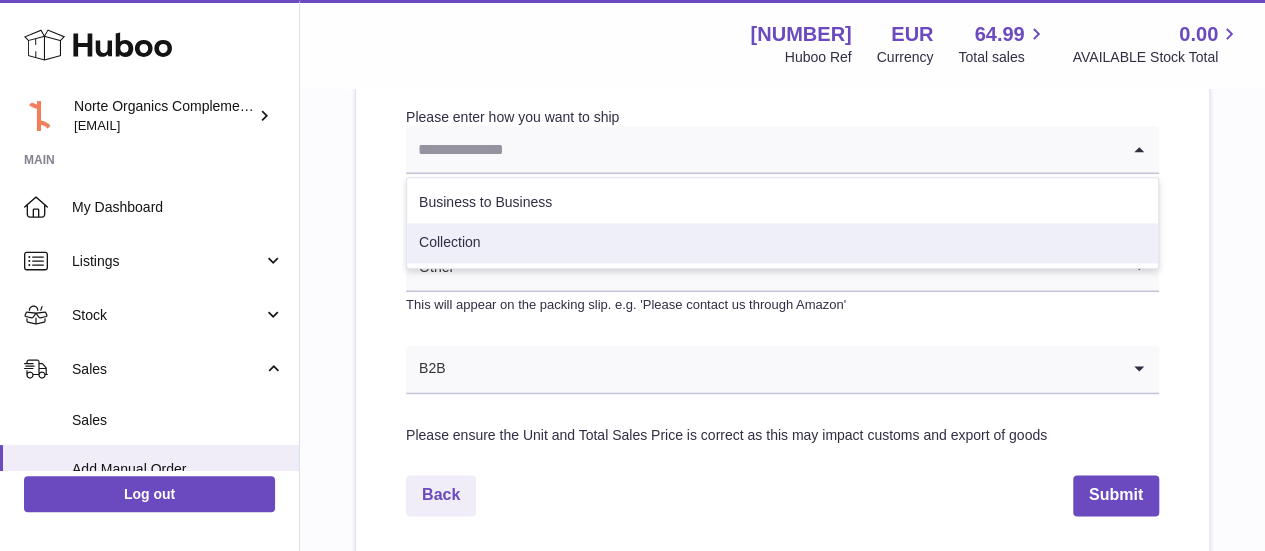 click on "Collection" at bounding box center (782, 243) 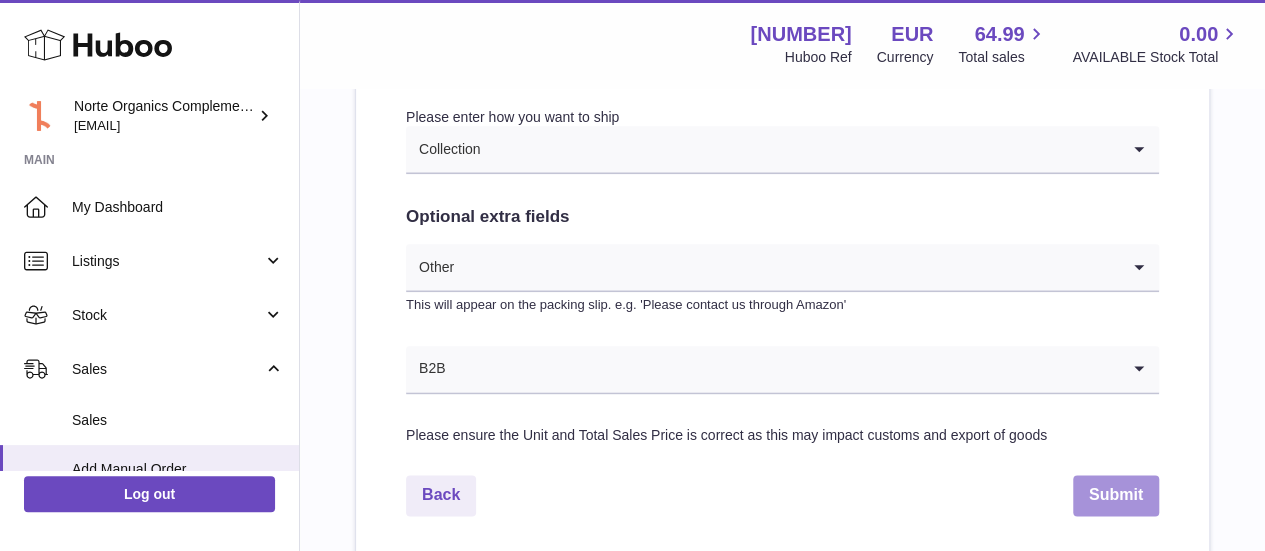 drag, startPoint x: 1167, startPoint y: 519, endPoint x: 1138, endPoint y: 498, distance: 35.805027 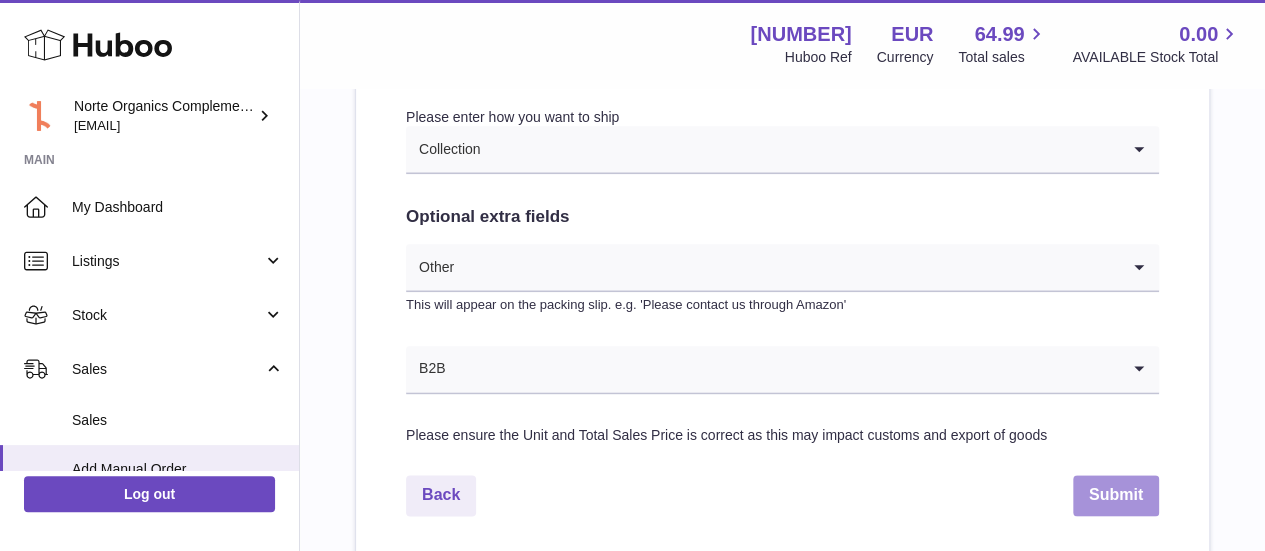 click on "Submit" at bounding box center [1116, 495] 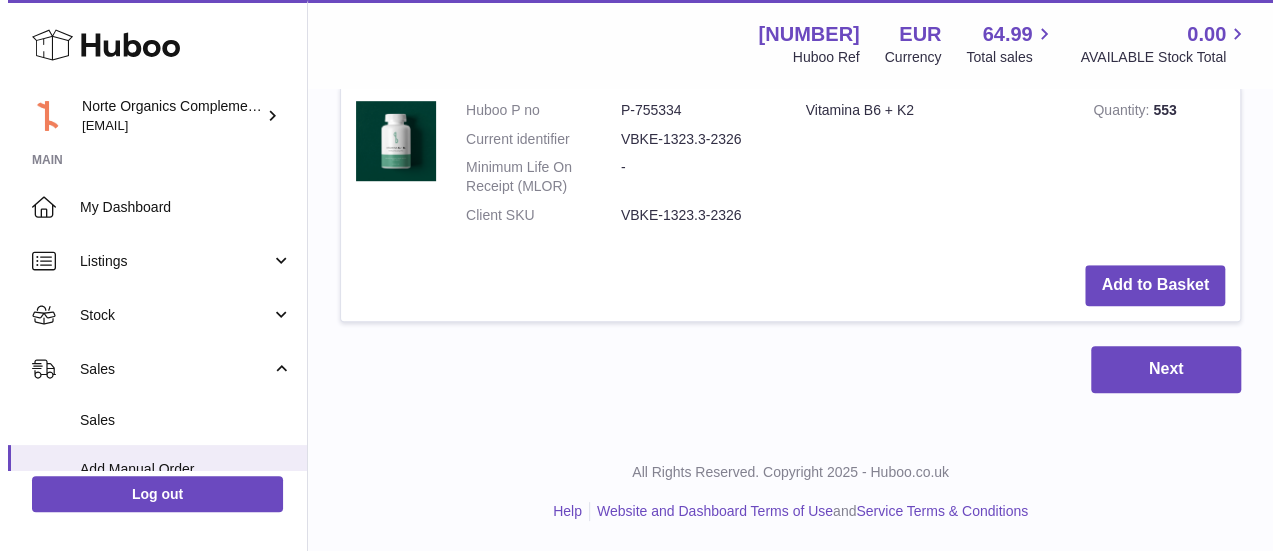 scroll, scrollTop: 0, scrollLeft: 0, axis: both 